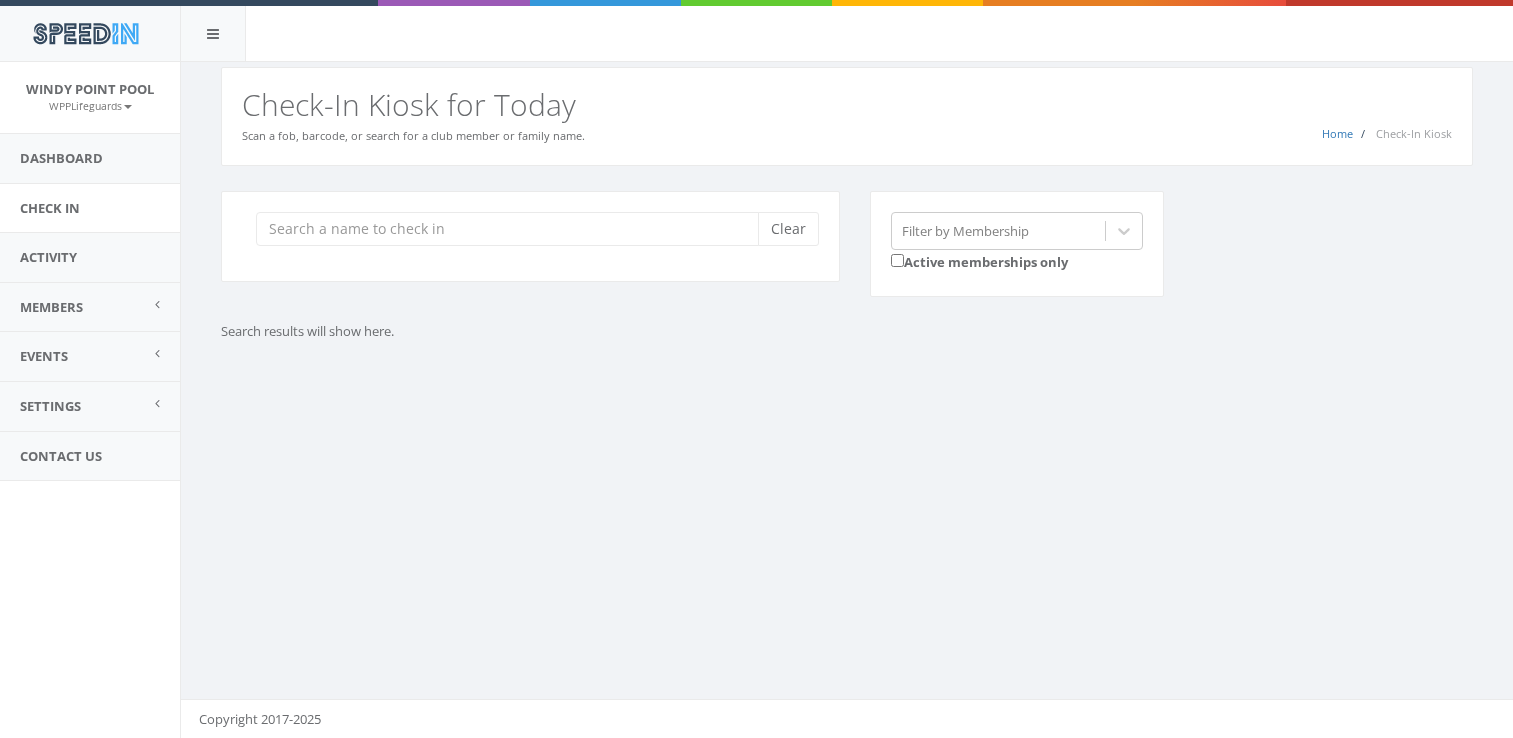 scroll, scrollTop: 0, scrollLeft: 0, axis: both 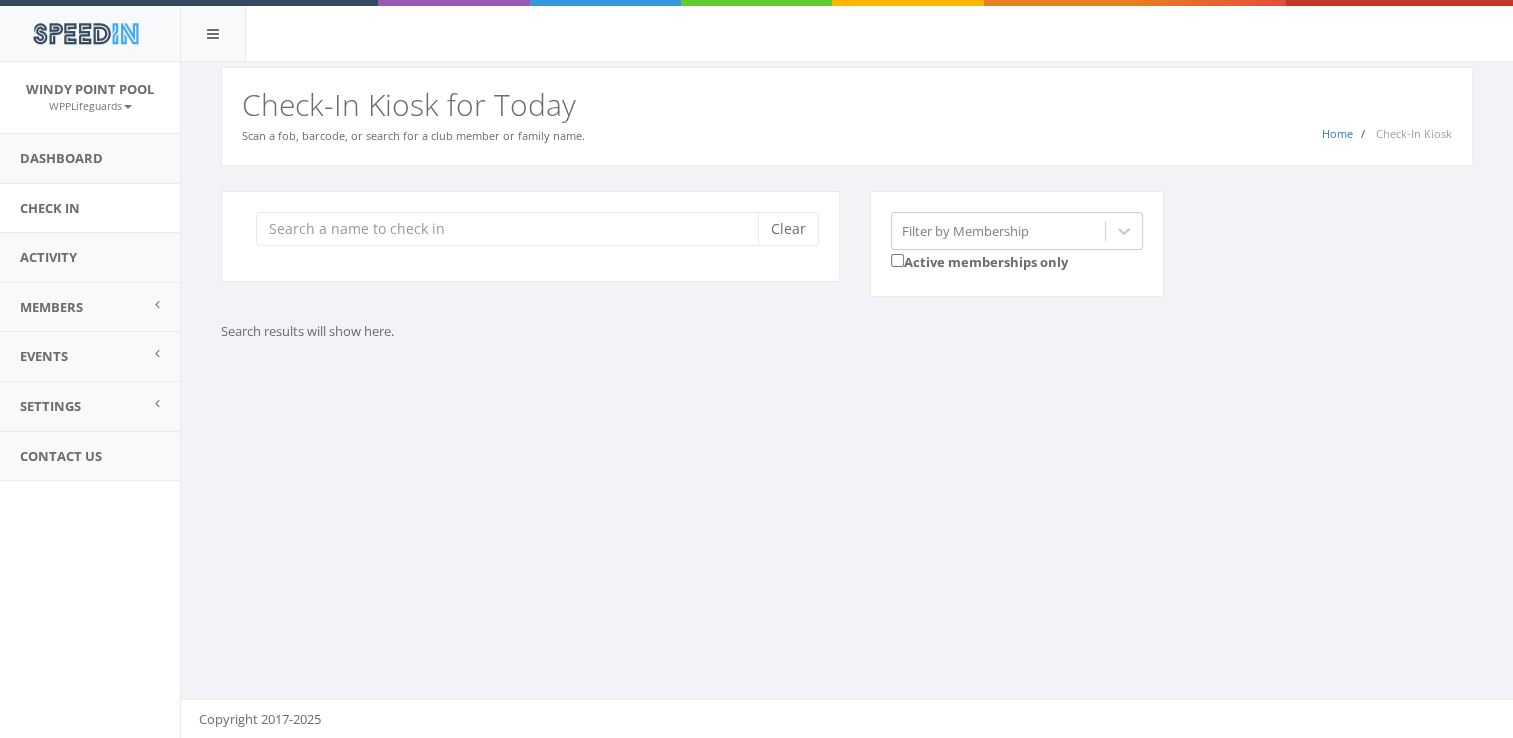 click at bounding box center (514, 229) 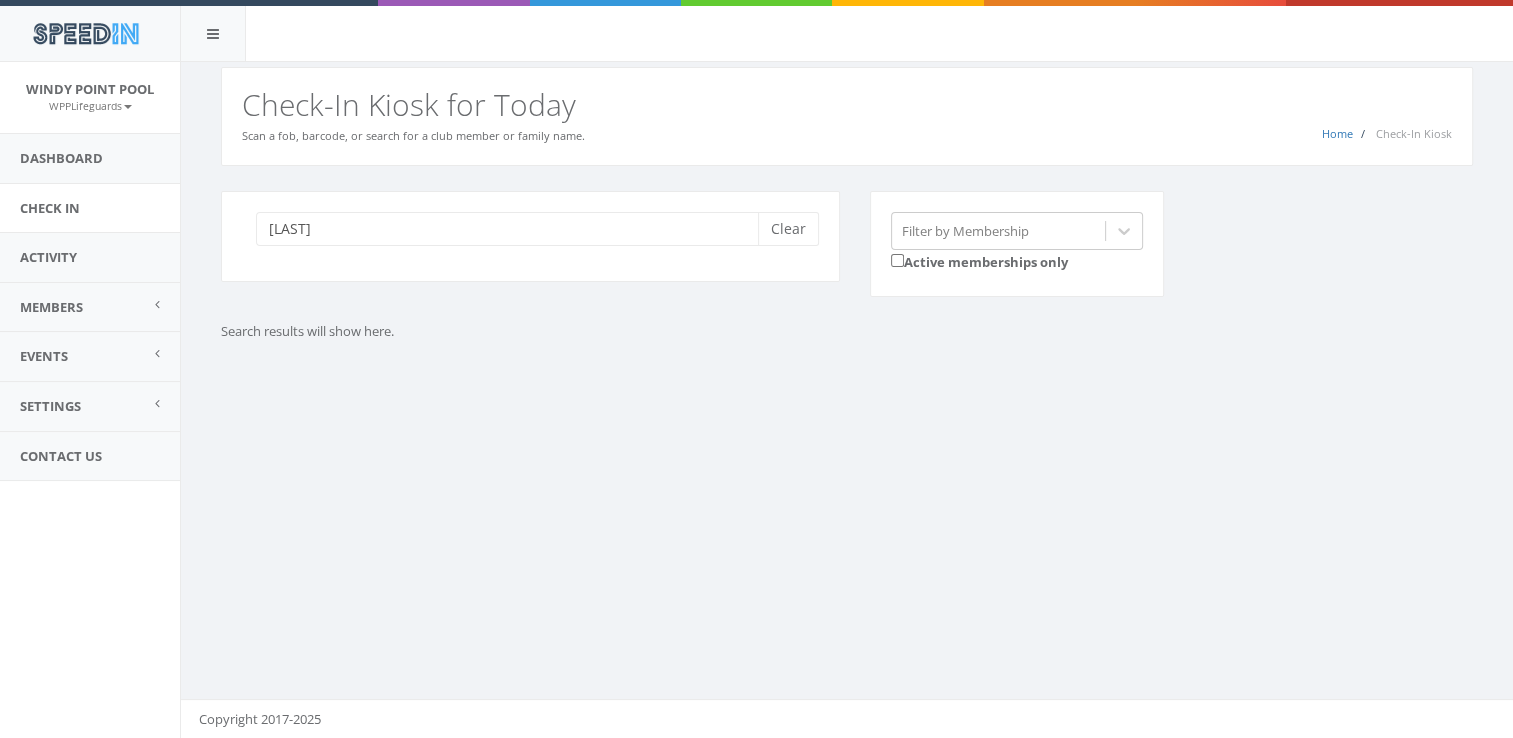type on "[LAST]" 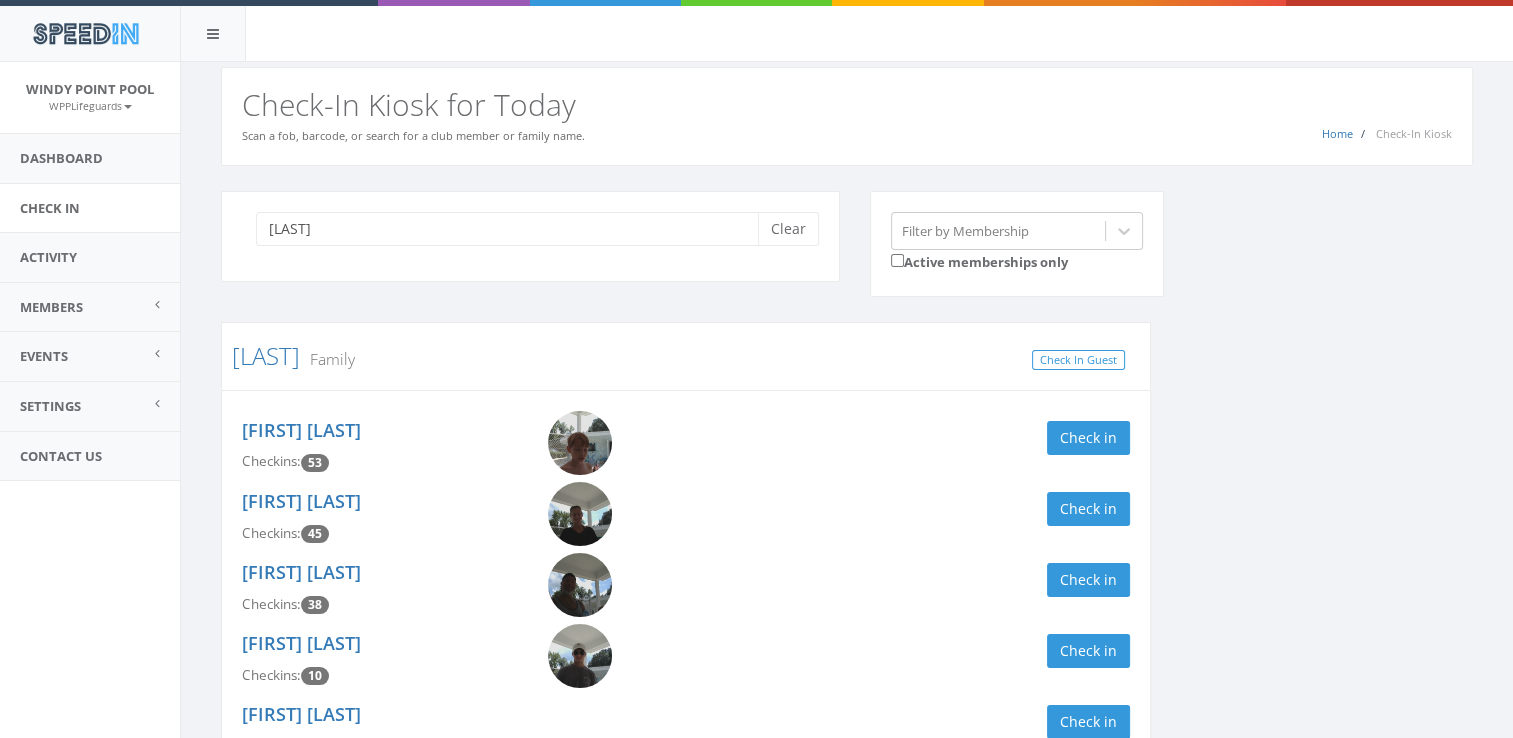 click at bounding box center [580, 443] 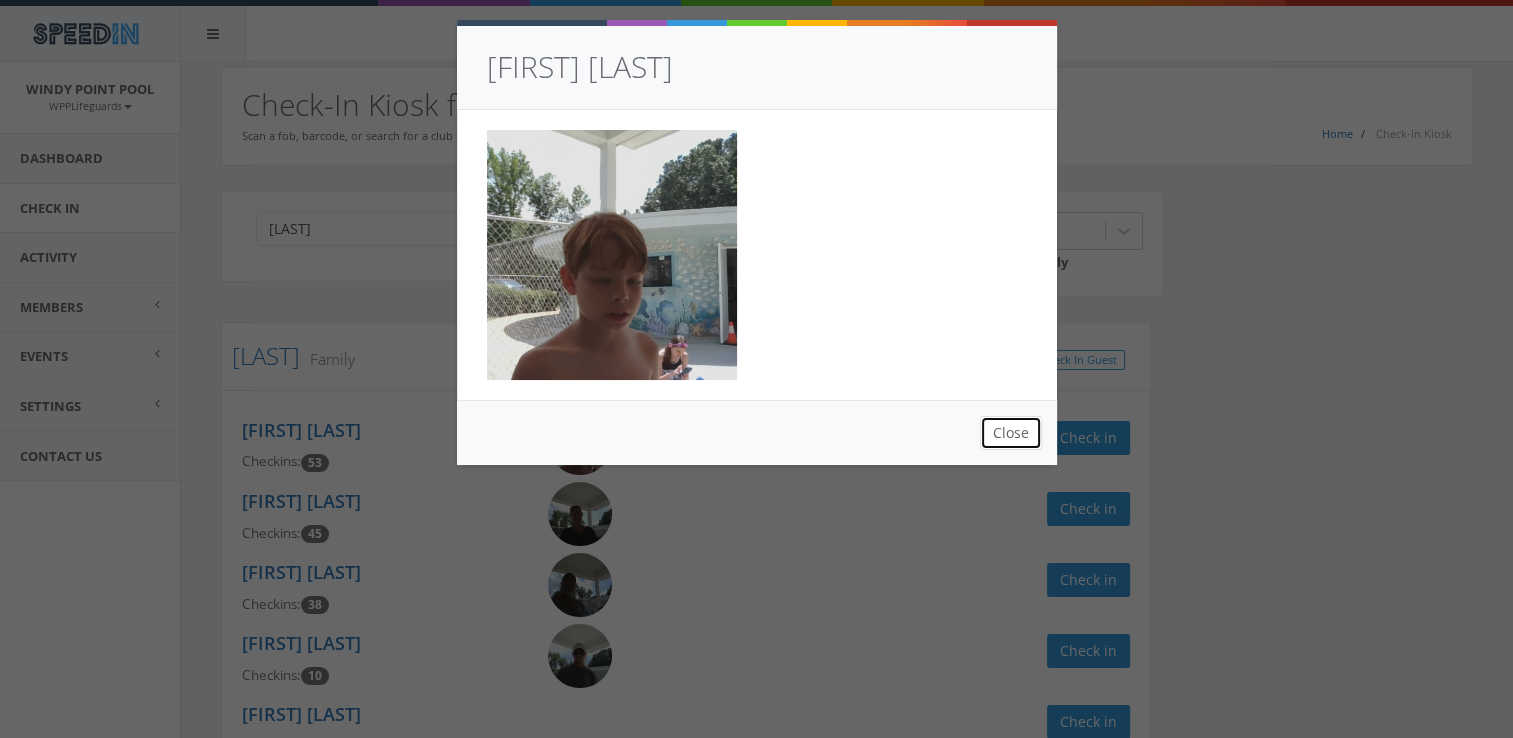 click on "Close" at bounding box center (1011, 433) 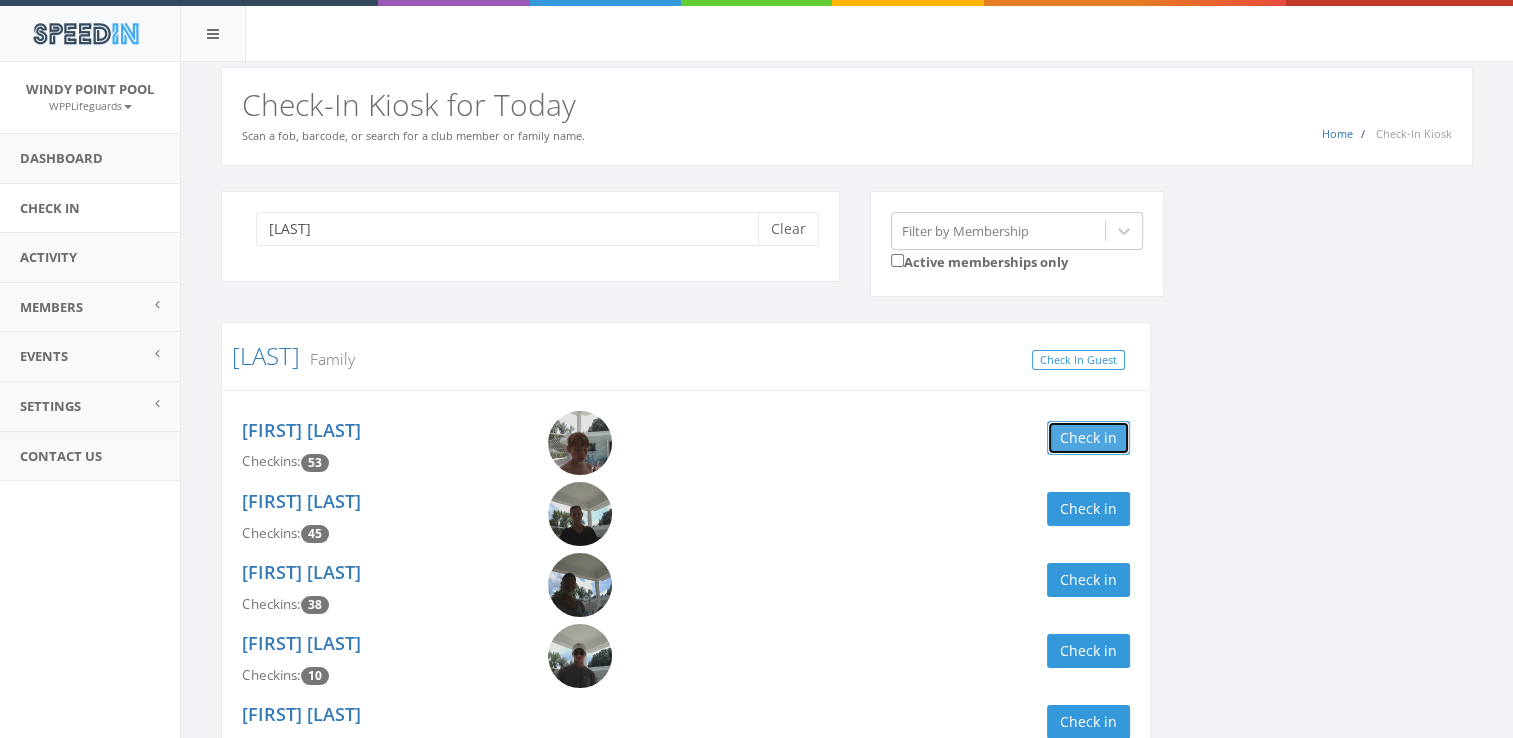 click on "Check in" at bounding box center (1088, 438) 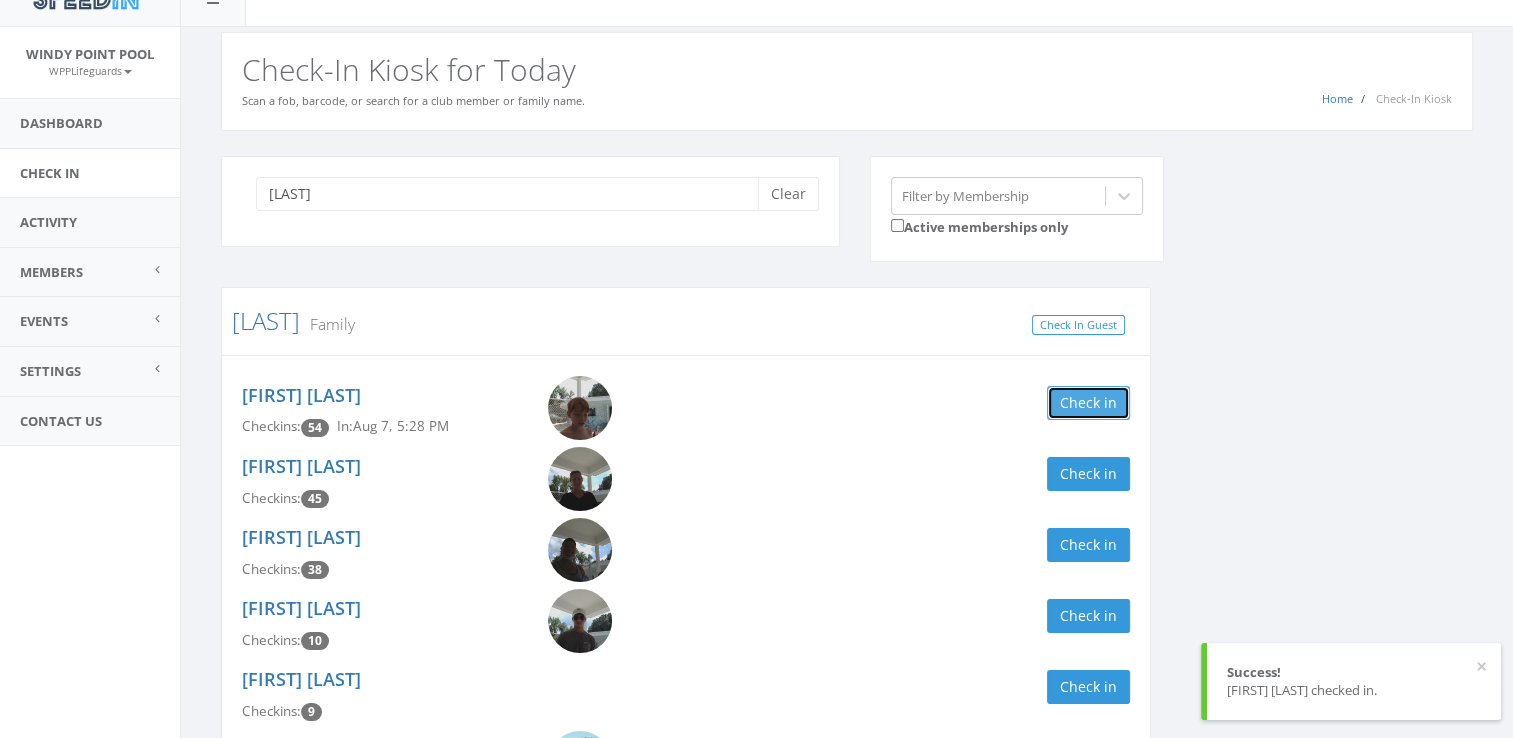 scroll, scrollTop: 36, scrollLeft: 0, axis: vertical 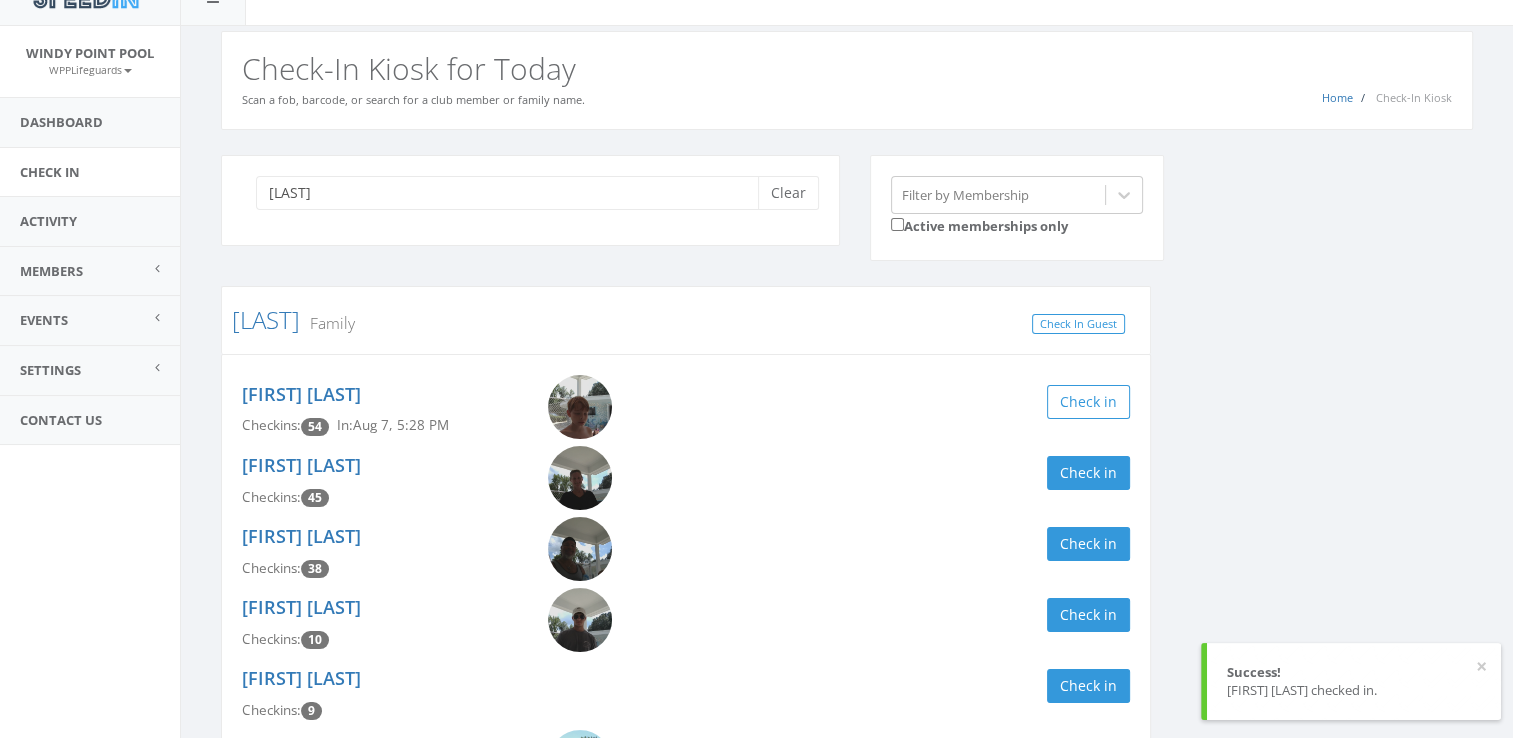 click at bounding box center [580, 478] 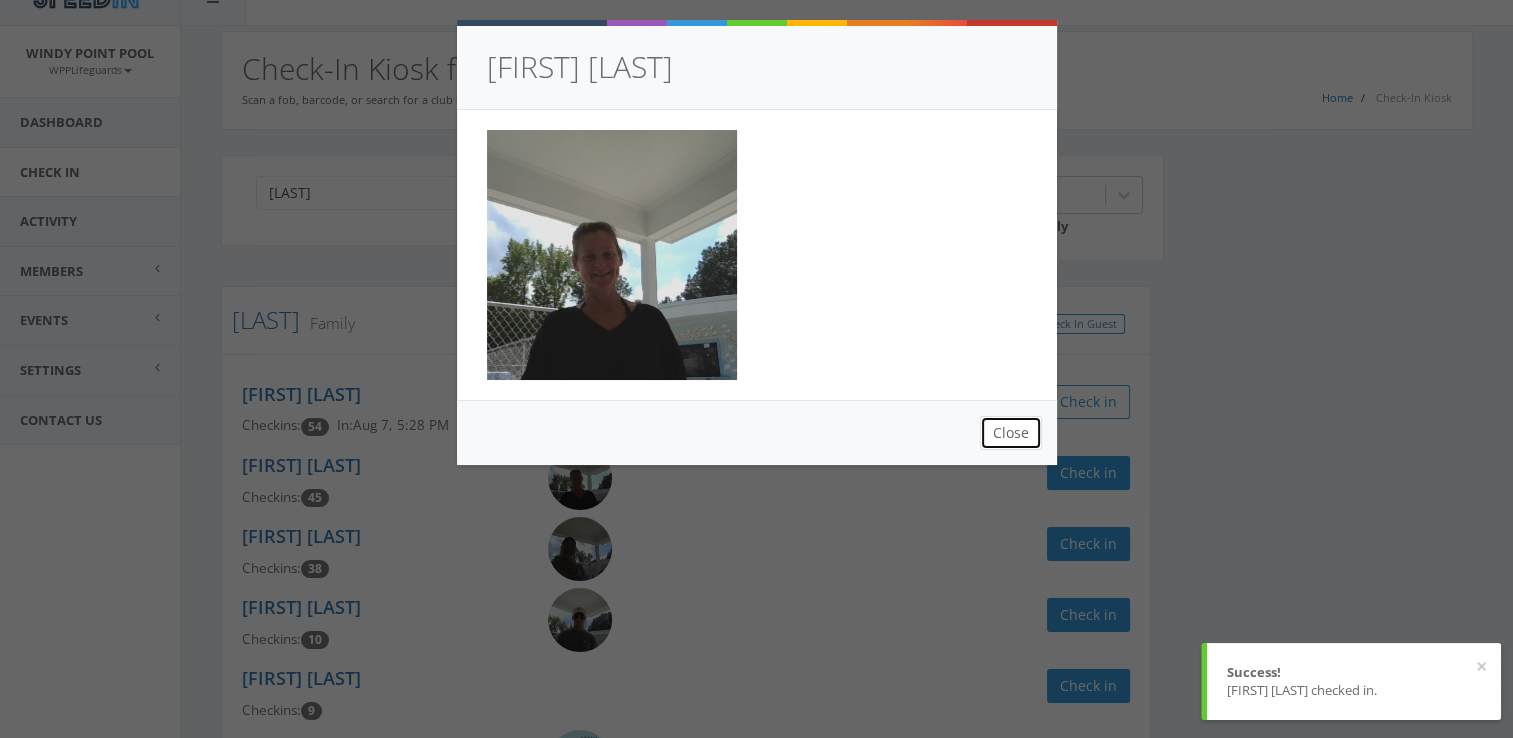 click on "Close" at bounding box center (1011, 433) 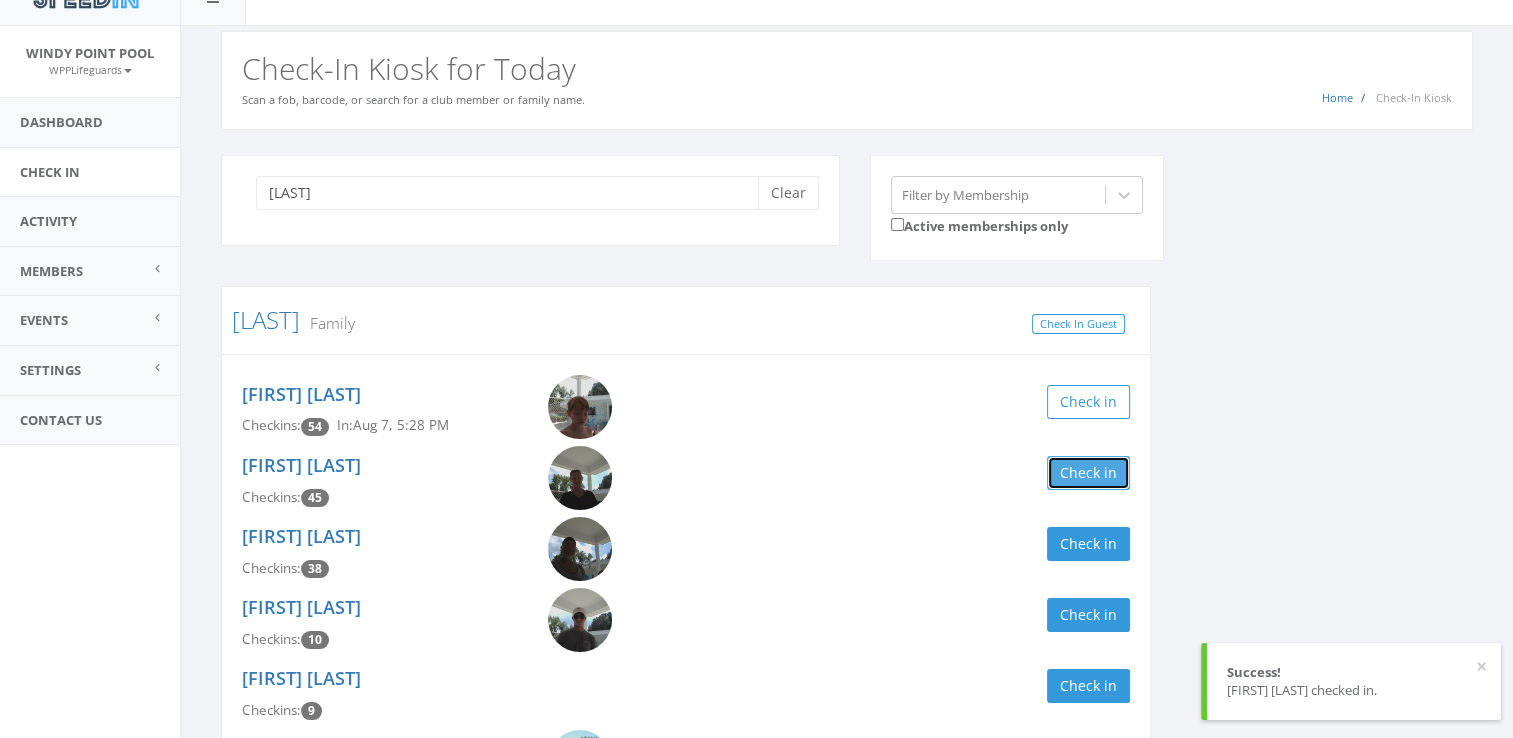 click on "Check in" at bounding box center [1088, 473] 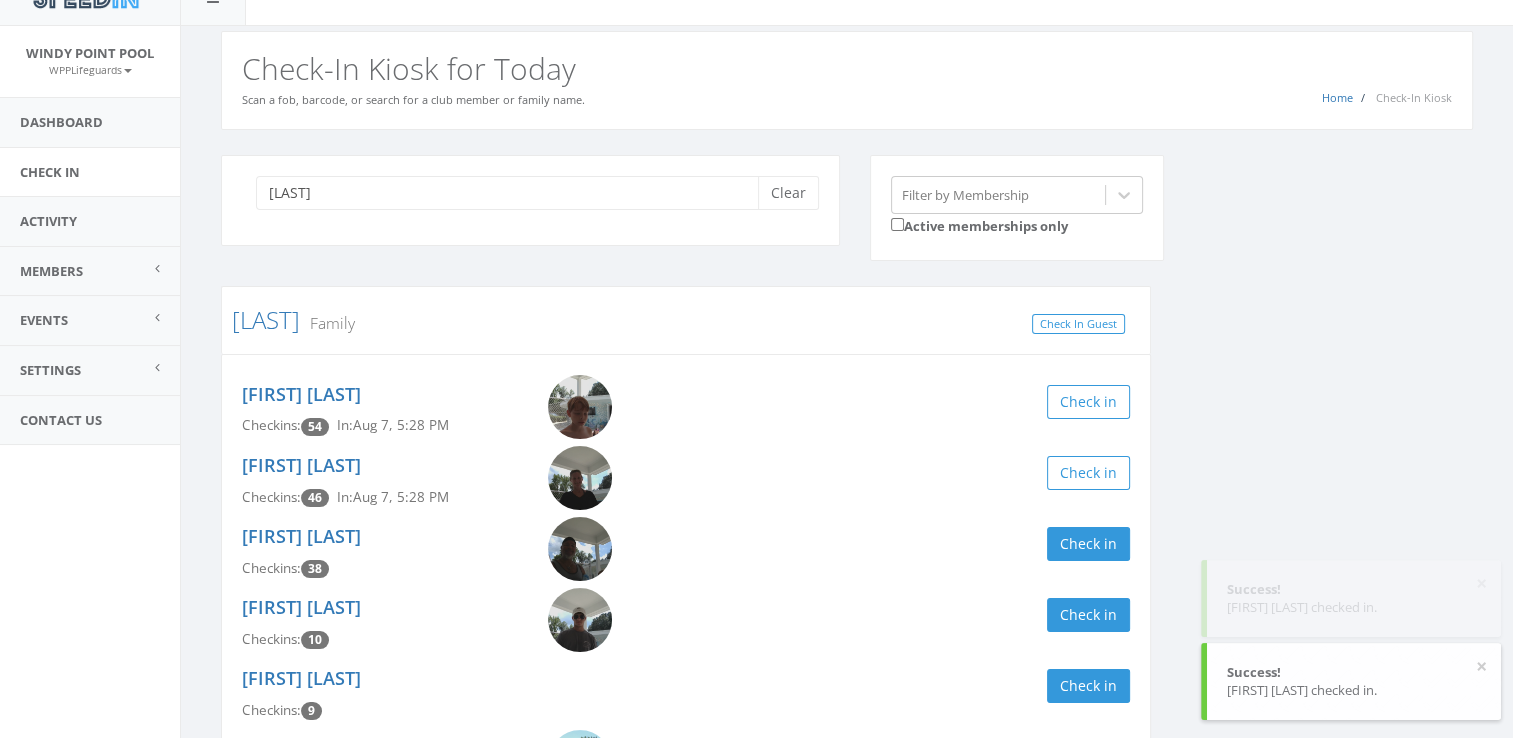 click on "vega Clear Filter by Membership  Active memberships only Vega Family Check In Guest Austin Vega Checkins:  54 In:  Aug 7, 5:28 PM Check in Leslie Vega Checkins:  46 In:  Aug 7, 5:28 PM Check in Jose Vega Checkins:  38 Check in Aiden Vega Checkins:  10 Check in Jalen Vega Checkins:  9 Check in Alana Vega Checkins:  6 Check in" at bounding box center (847, 501) 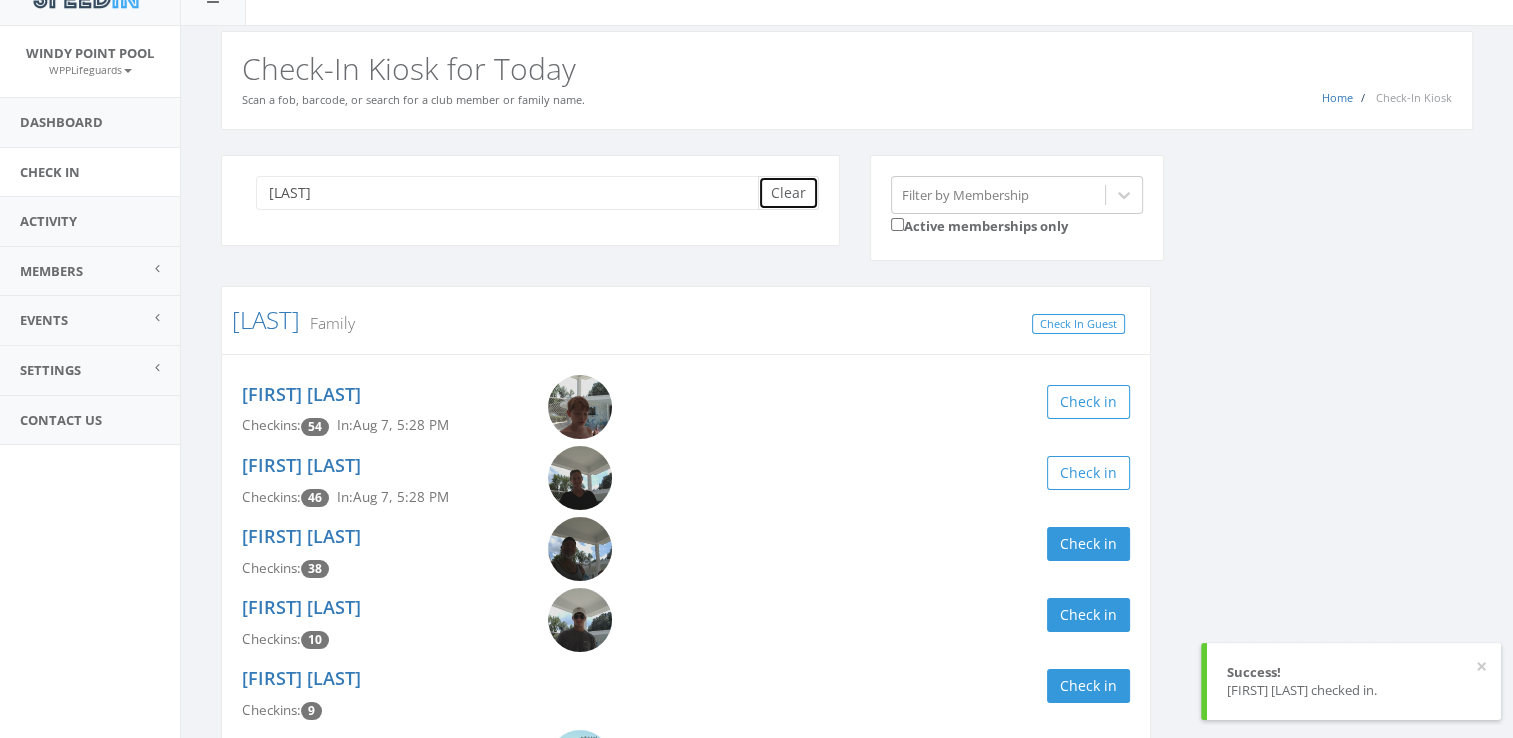 click on "Clear" at bounding box center (788, 193) 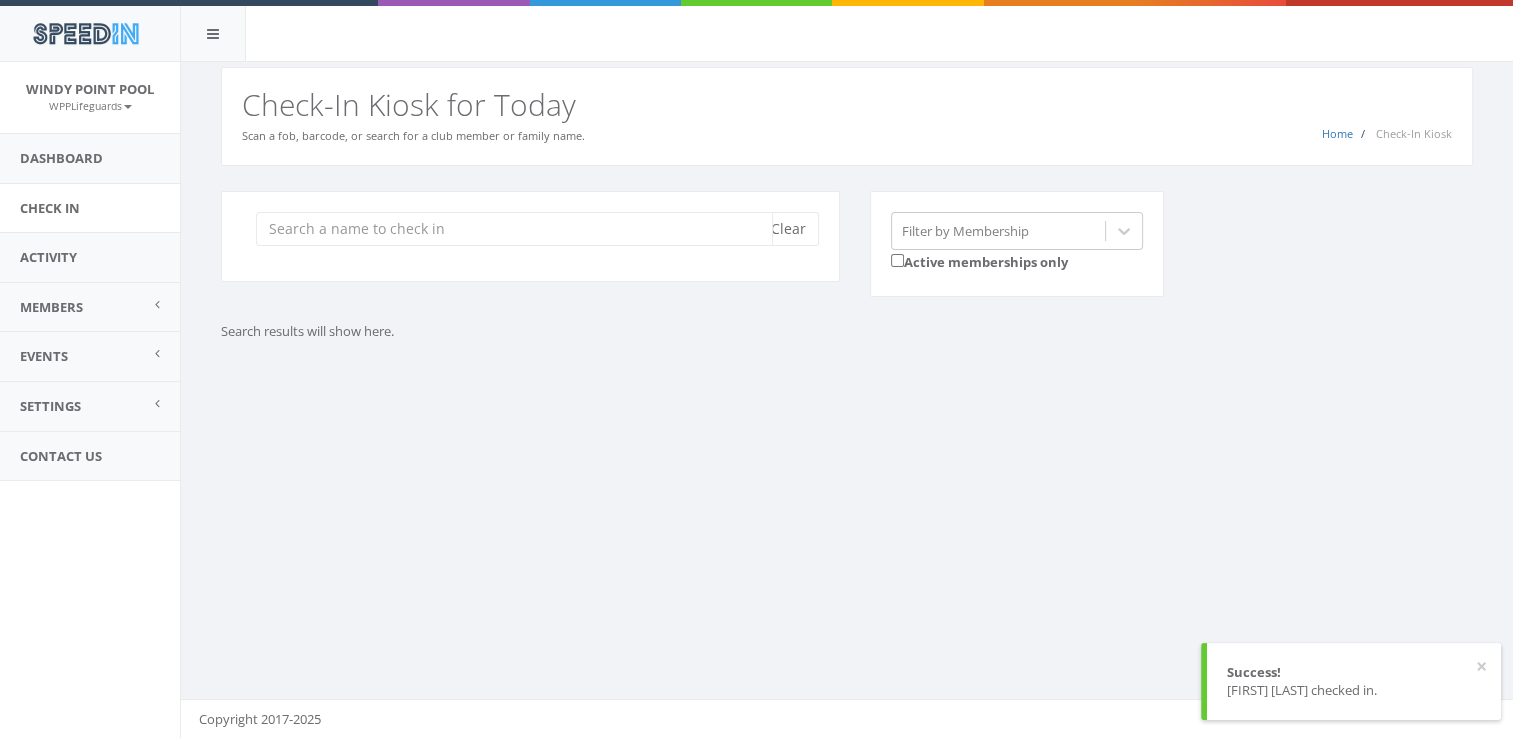 scroll, scrollTop: 0, scrollLeft: 0, axis: both 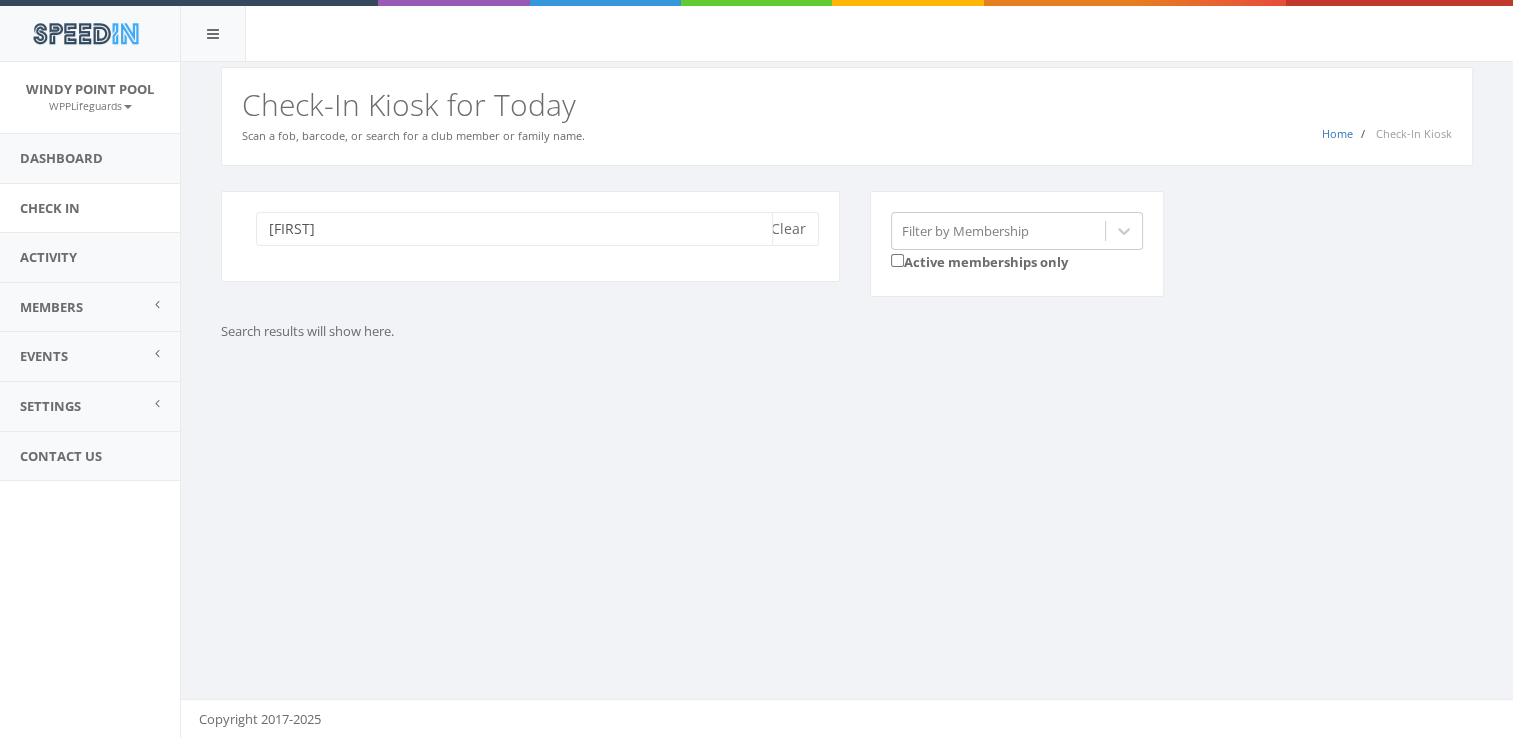 type on "[FIRST]" 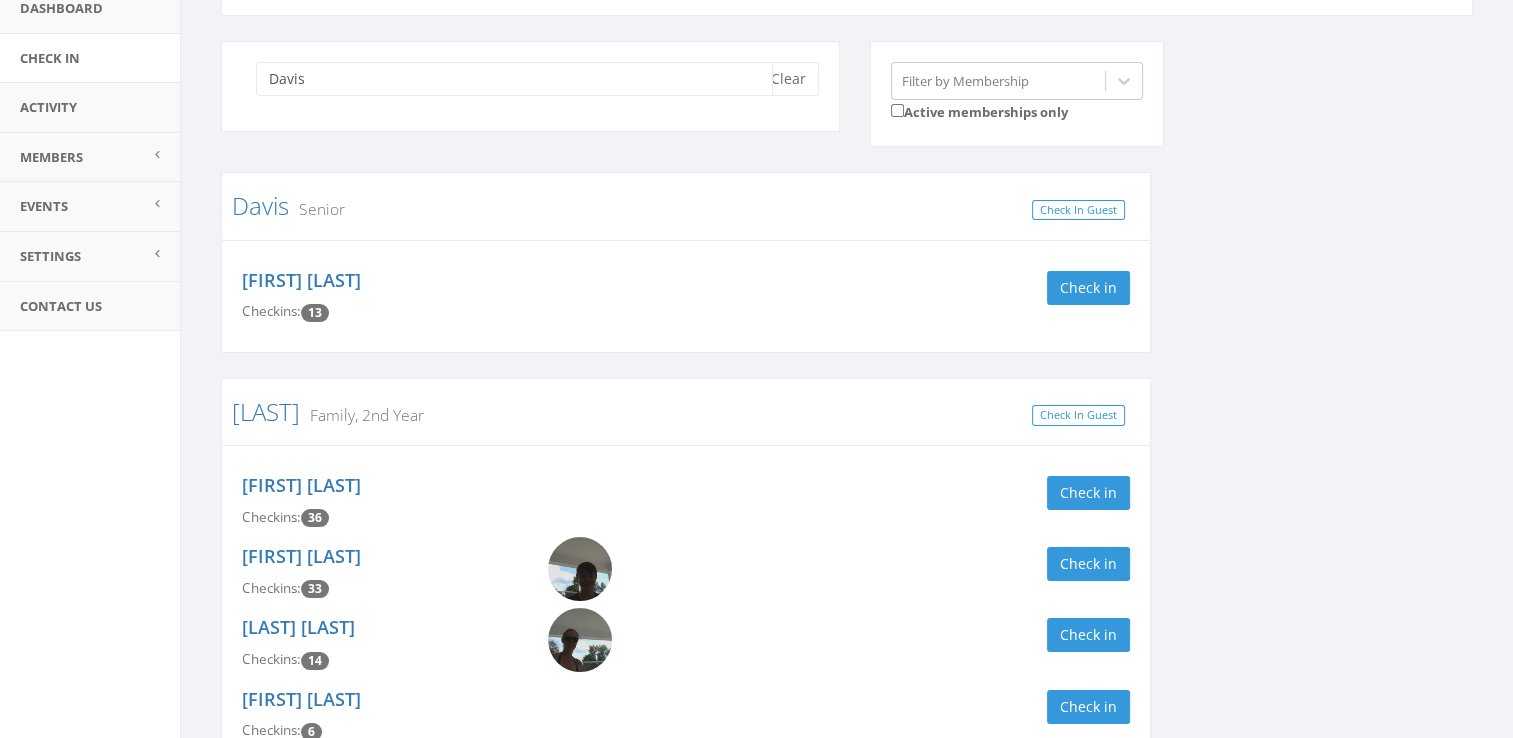 scroll, scrollTop: 152, scrollLeft: 0, axis: vertical 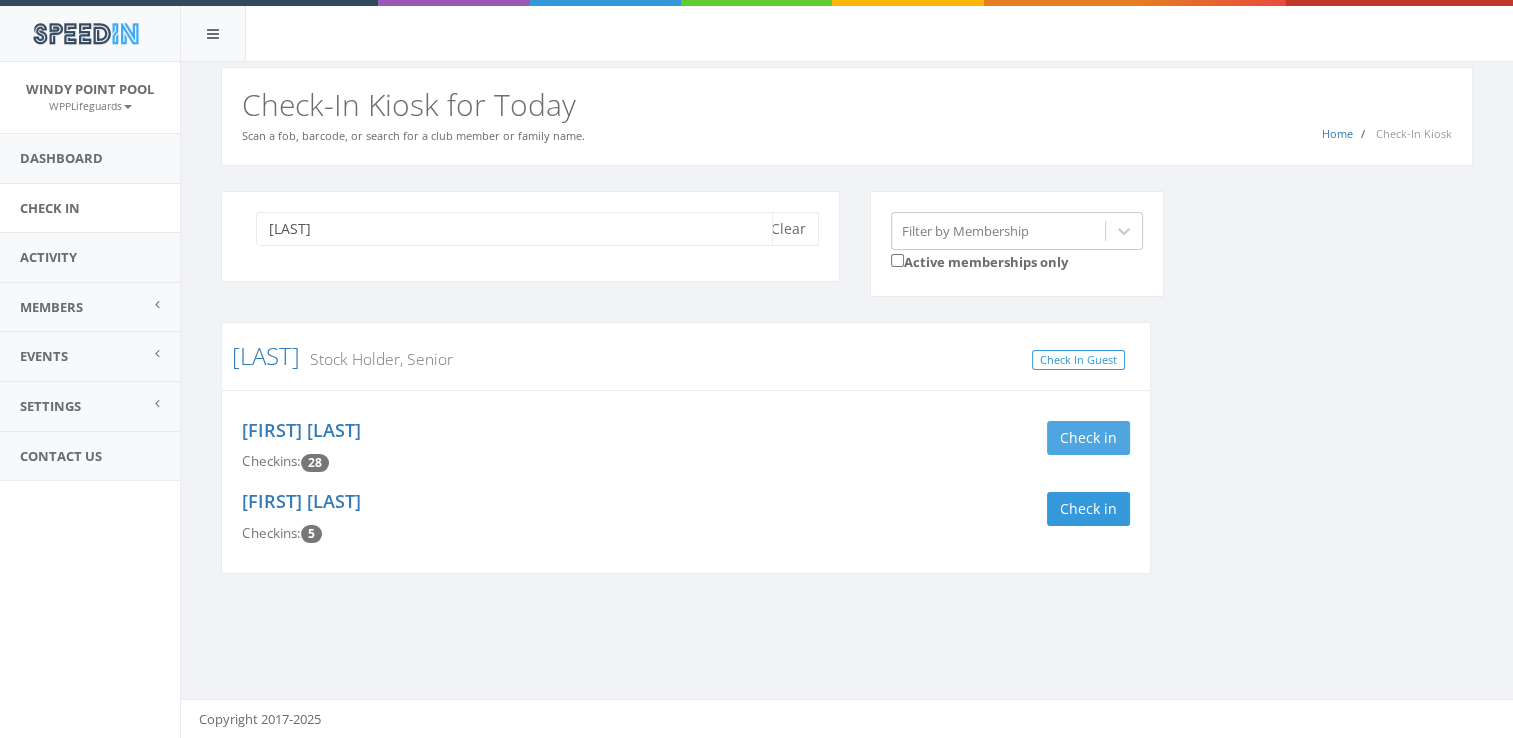 type on "[LAST]" 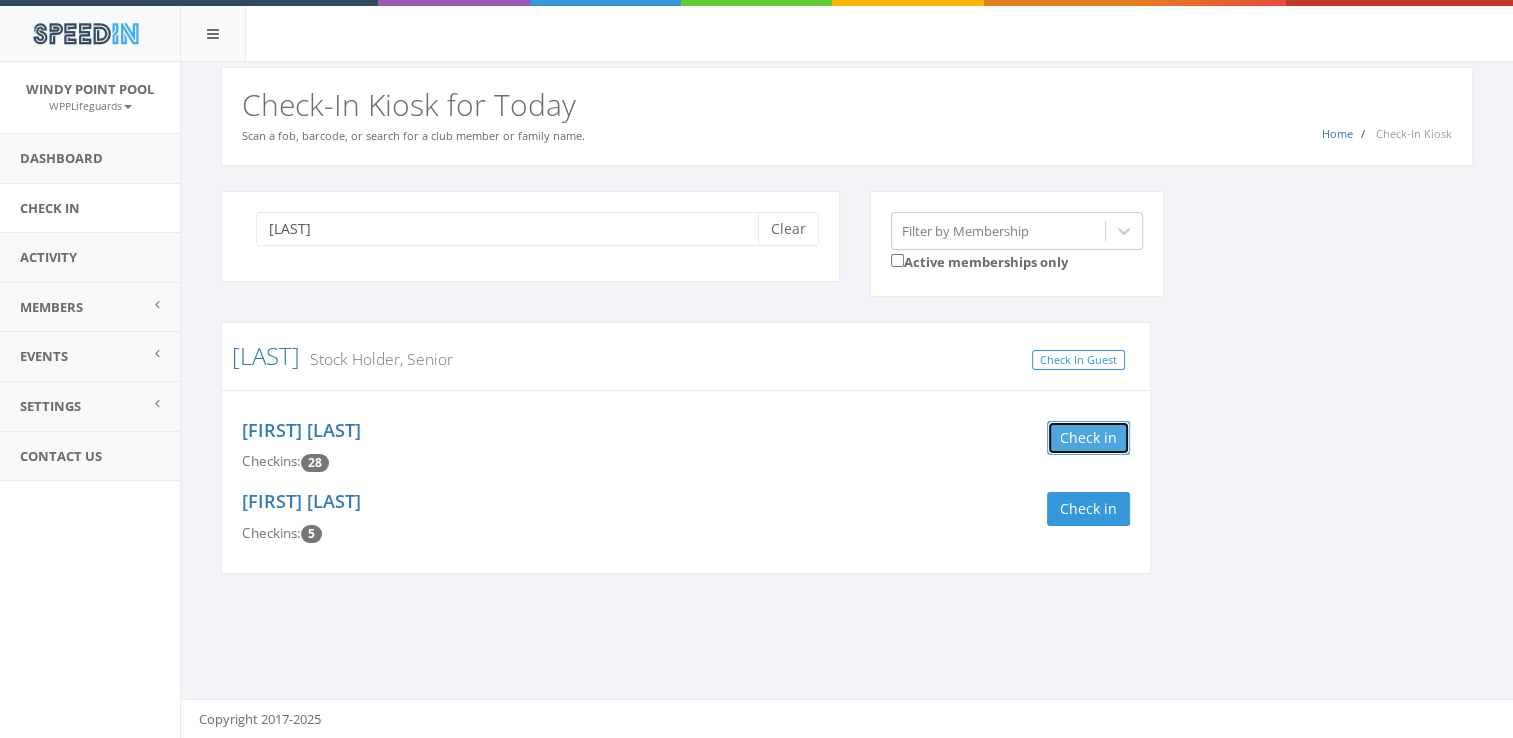 click on "Check in" at bounding box center (1088, 438) 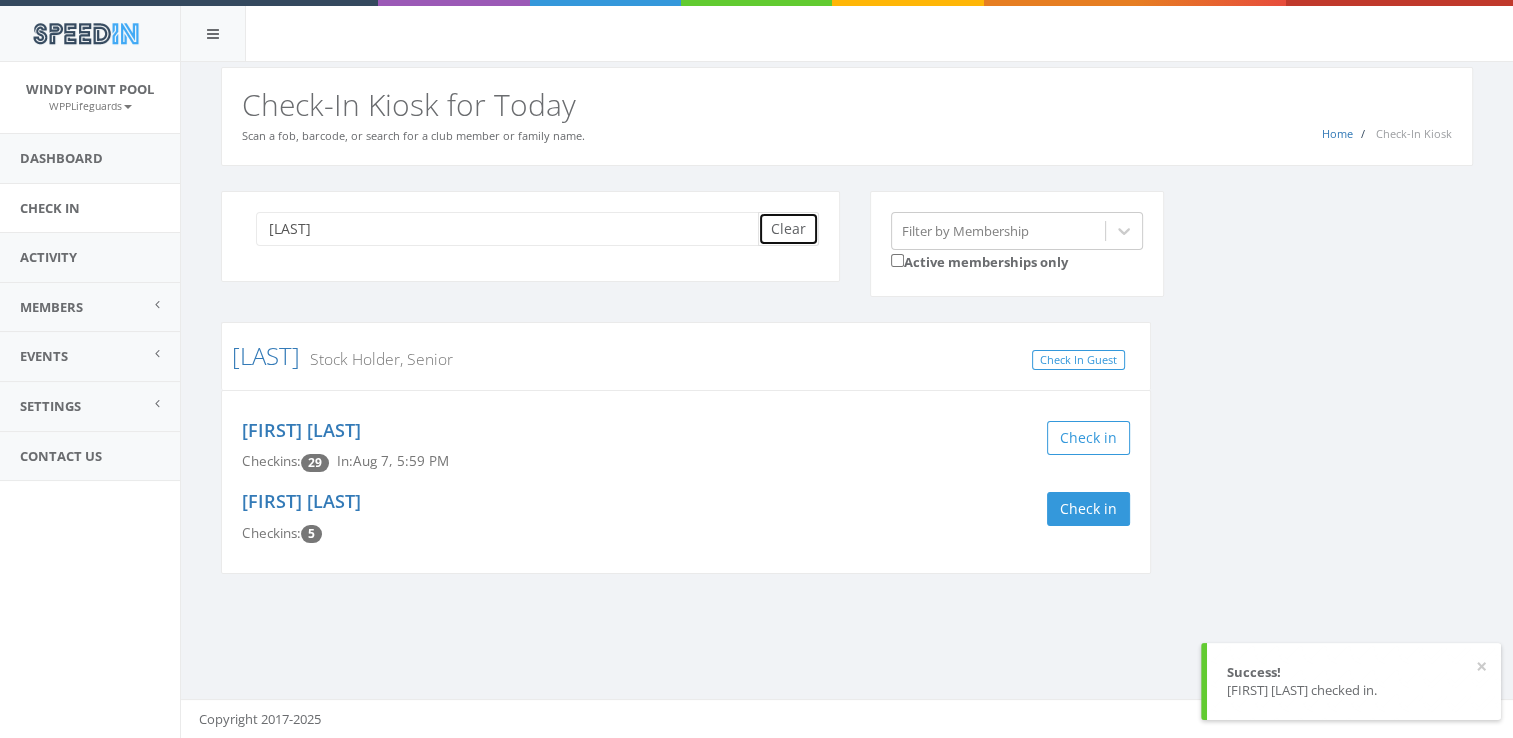 click on "Clear" at bounding box center [788, 229] 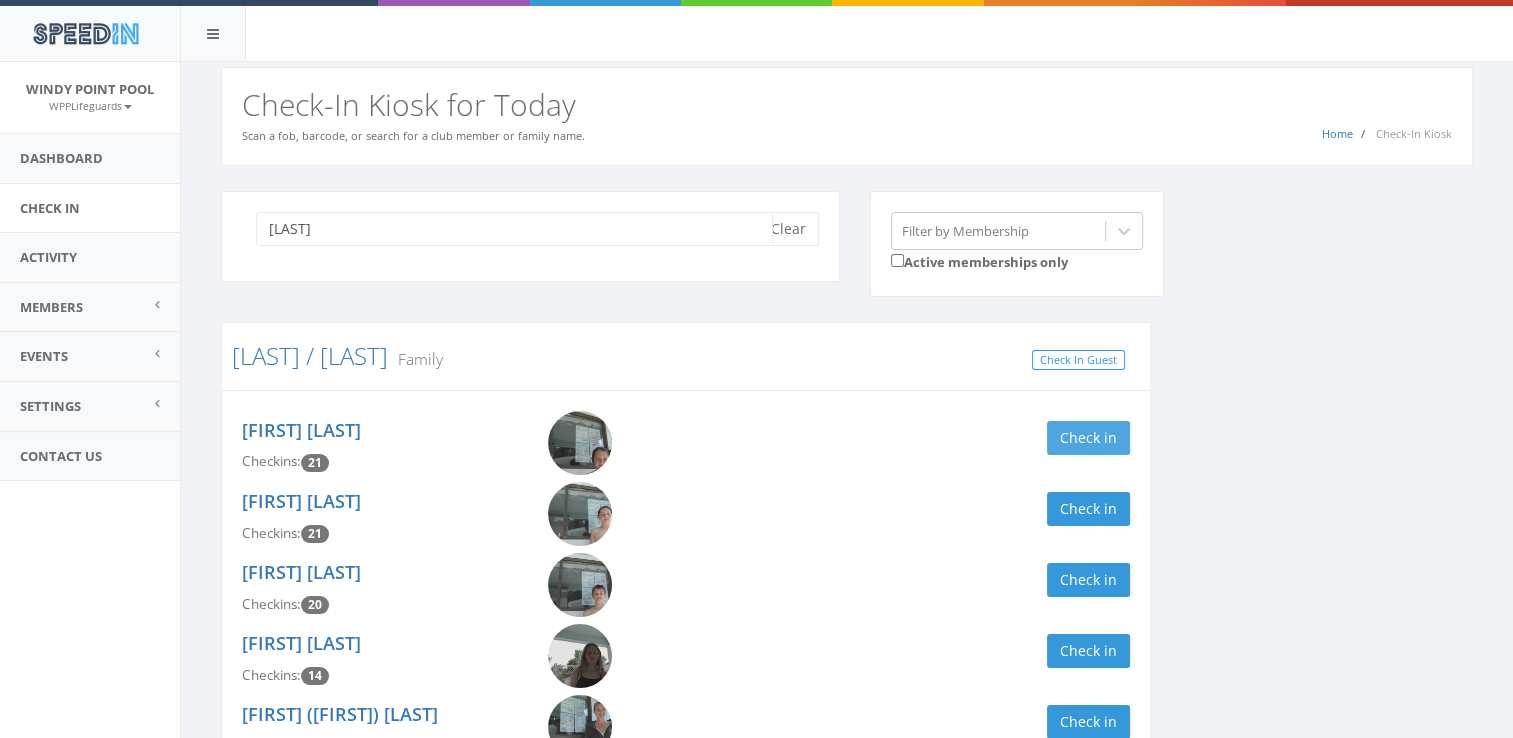 type on "[LAST]" 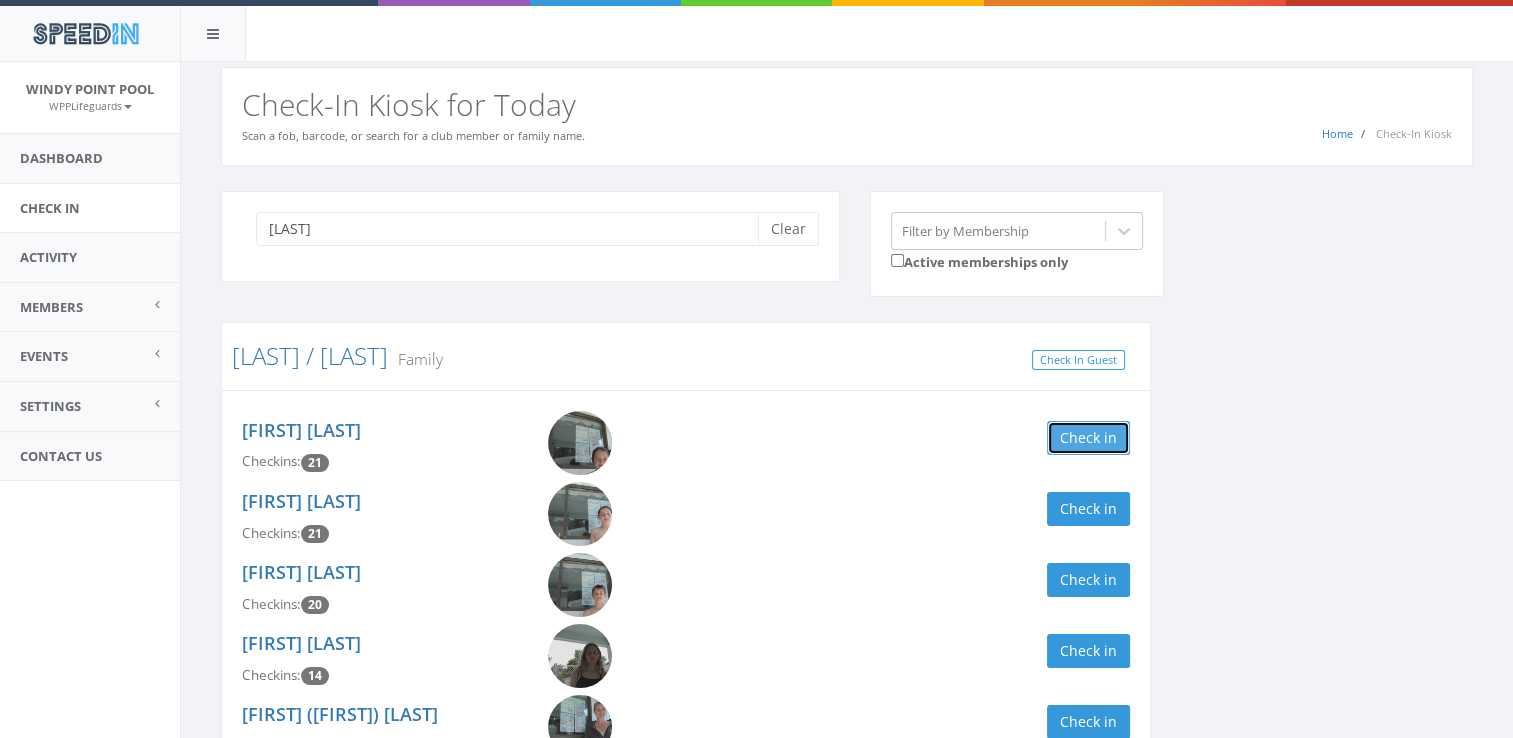click on "Check in" at bounding box center (1088, 438) 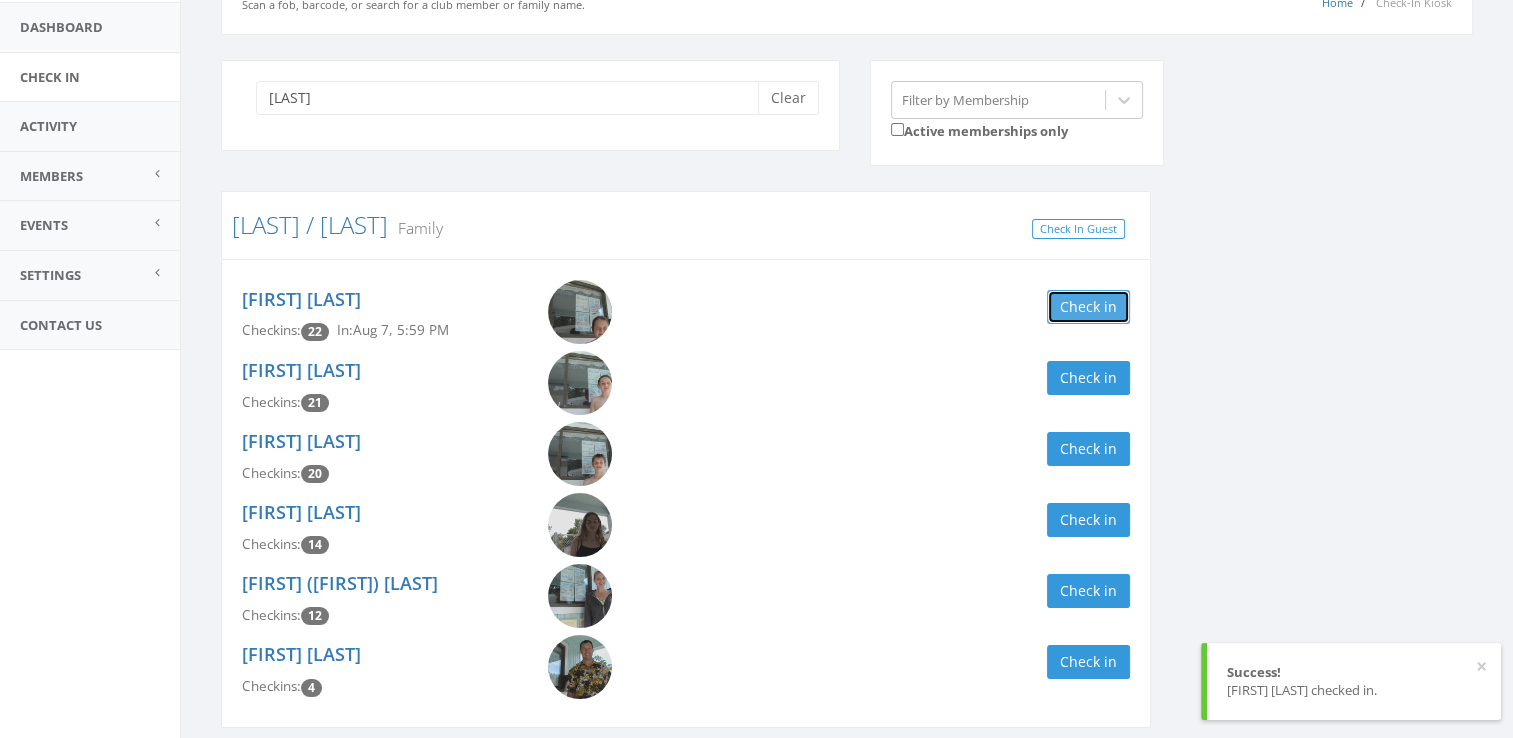 scroll, scrollTop: 152, scrollLeft: 0, axis: vertical 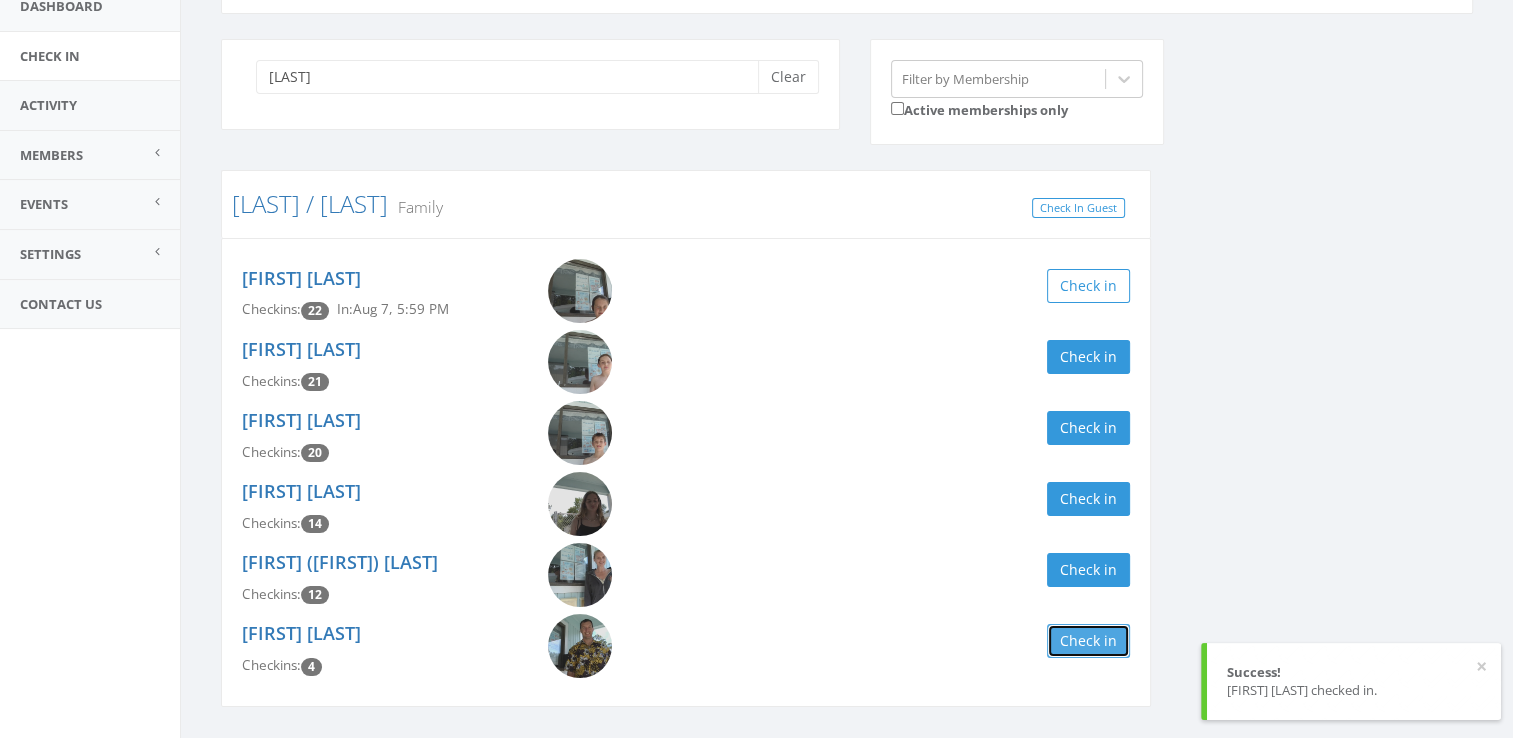 click on "Check in" at bounding box center (1088, 641) 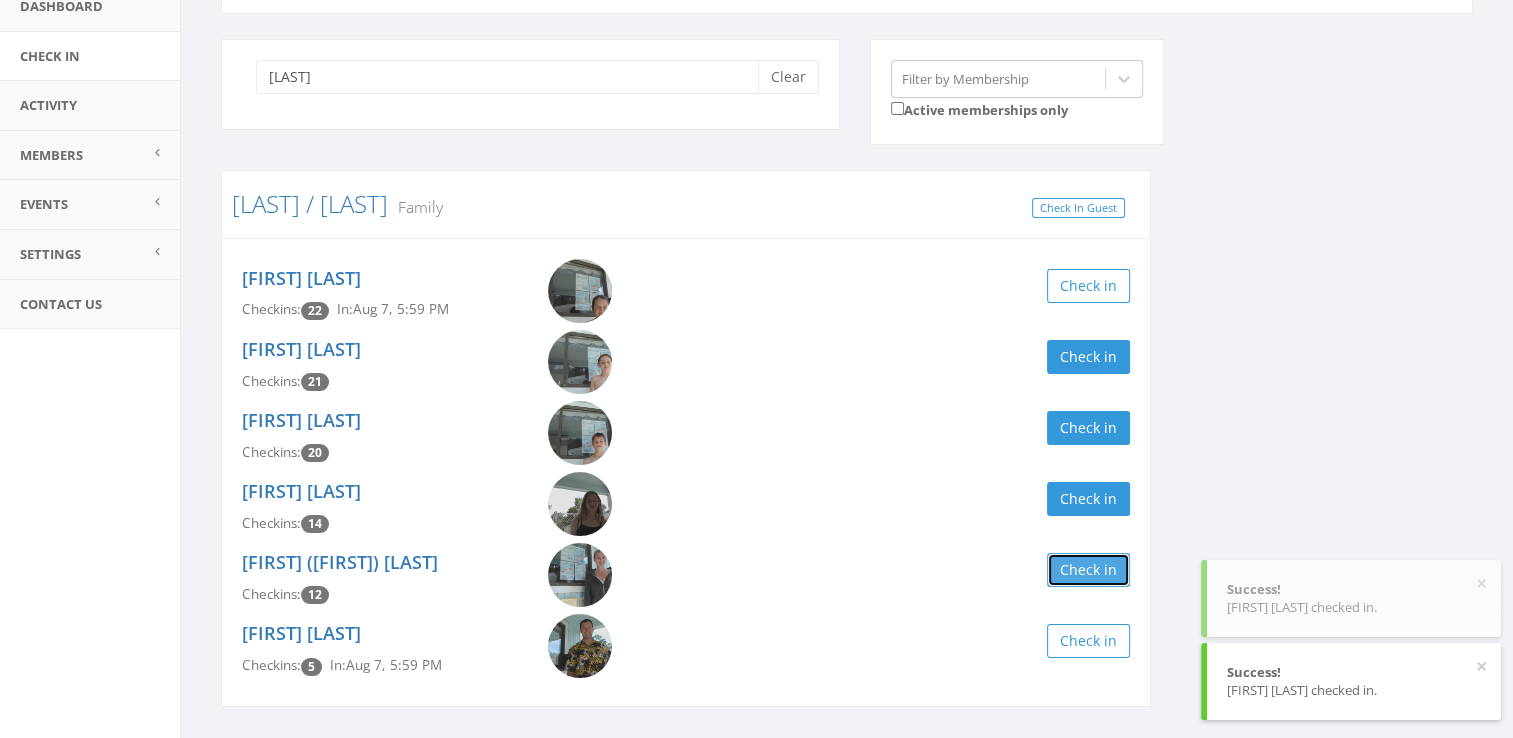 click on "Check in" at bounding box center [1088, 570] 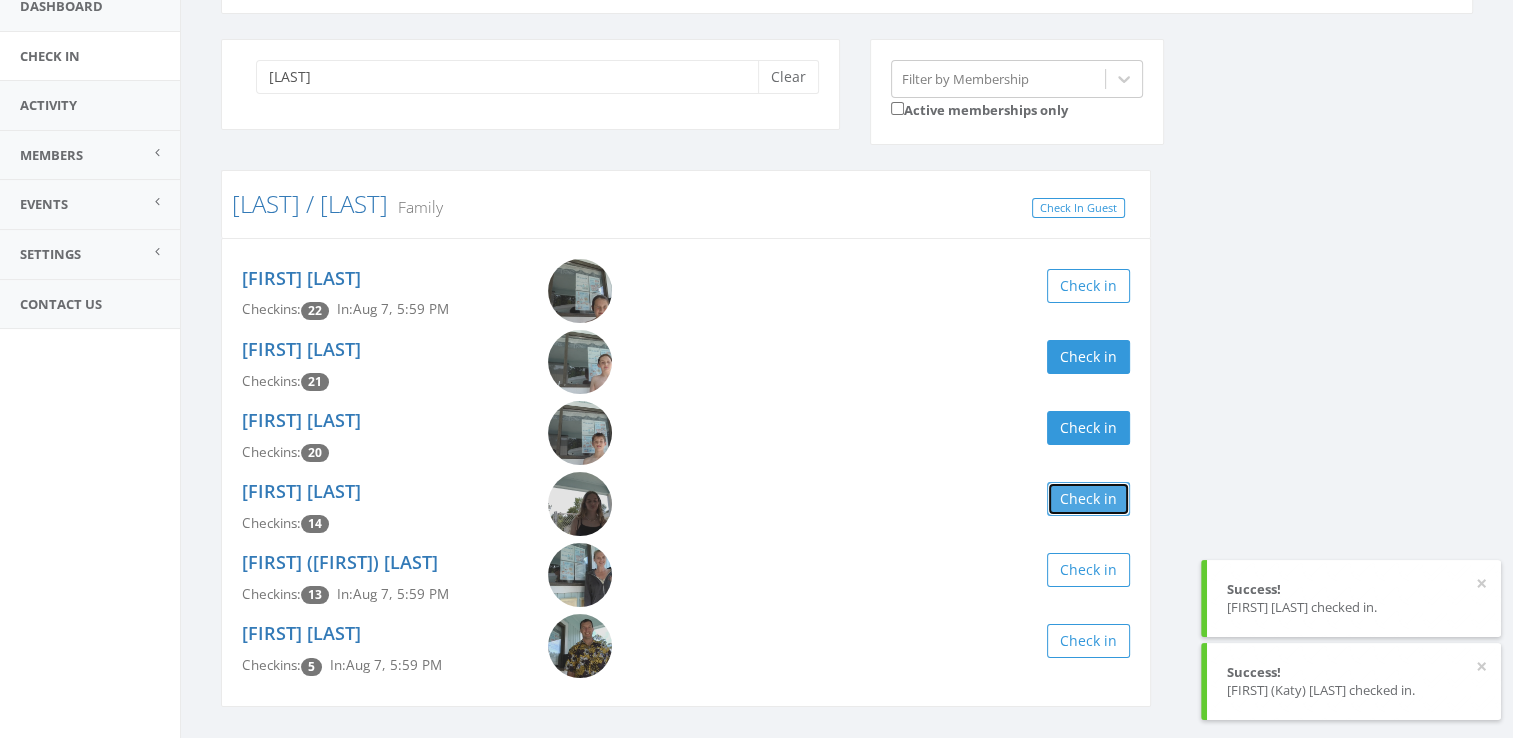 click on "Check in" at bounding box center (1088, 499) 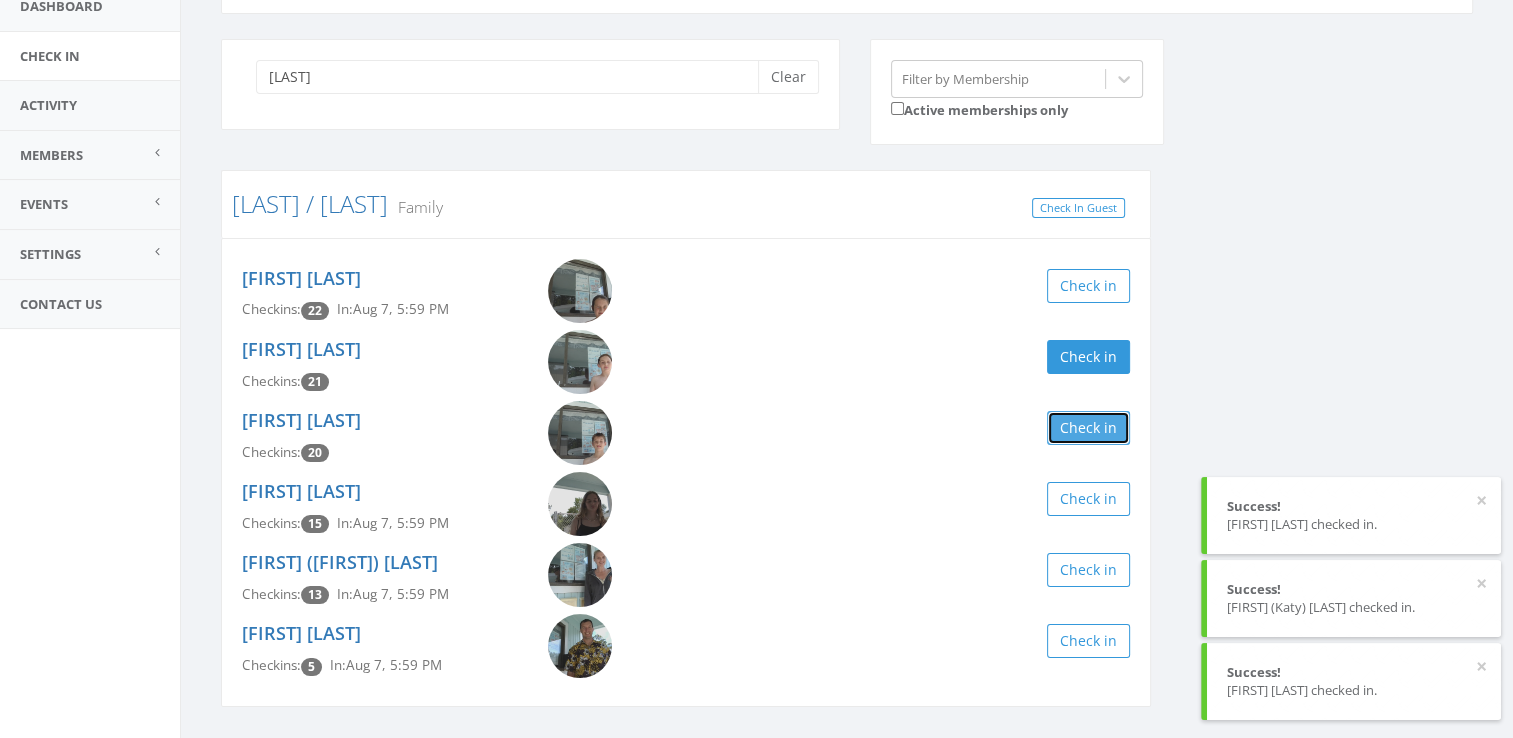 click on "Check in" at bounding box center [1088, 428] 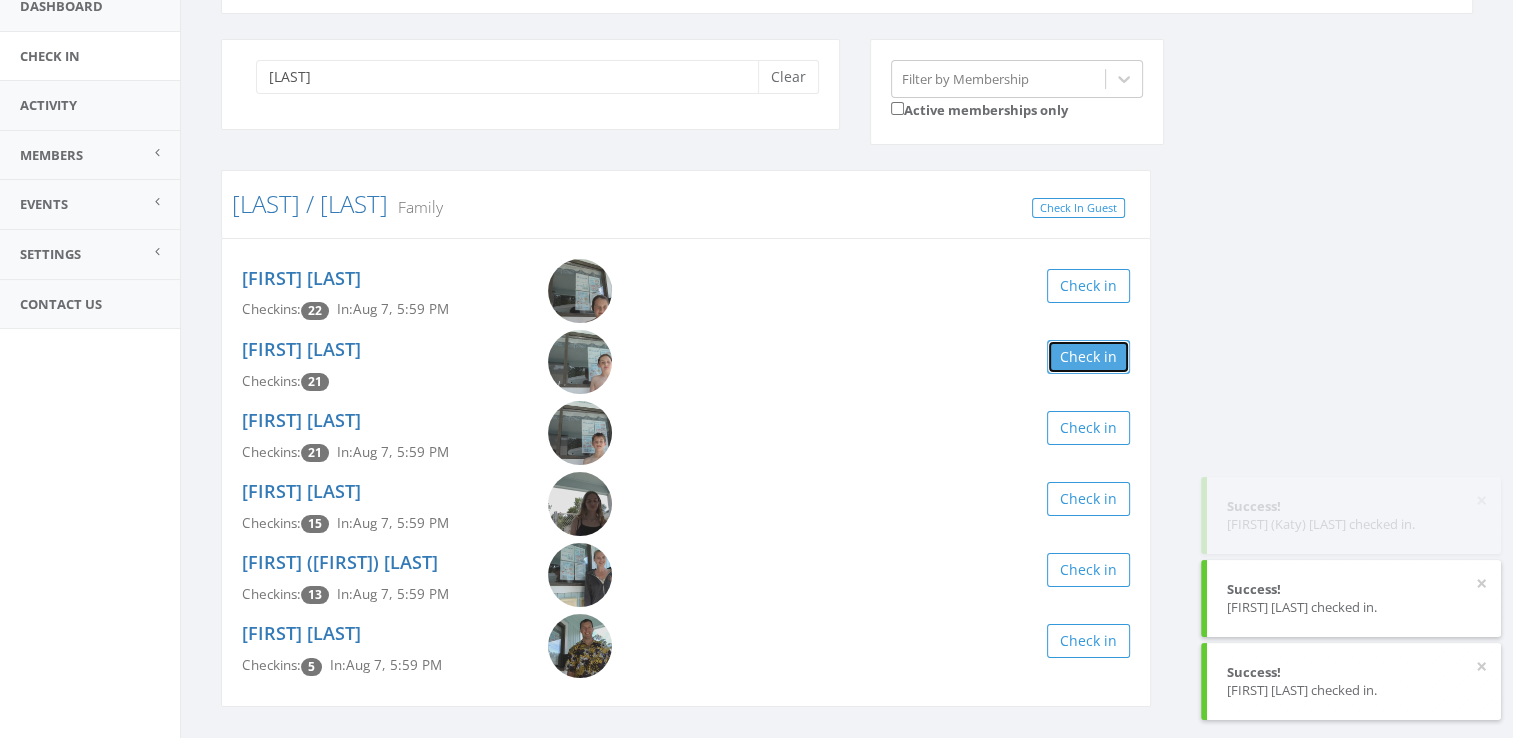 click on "Check in" at bounding box center [1088, 357] 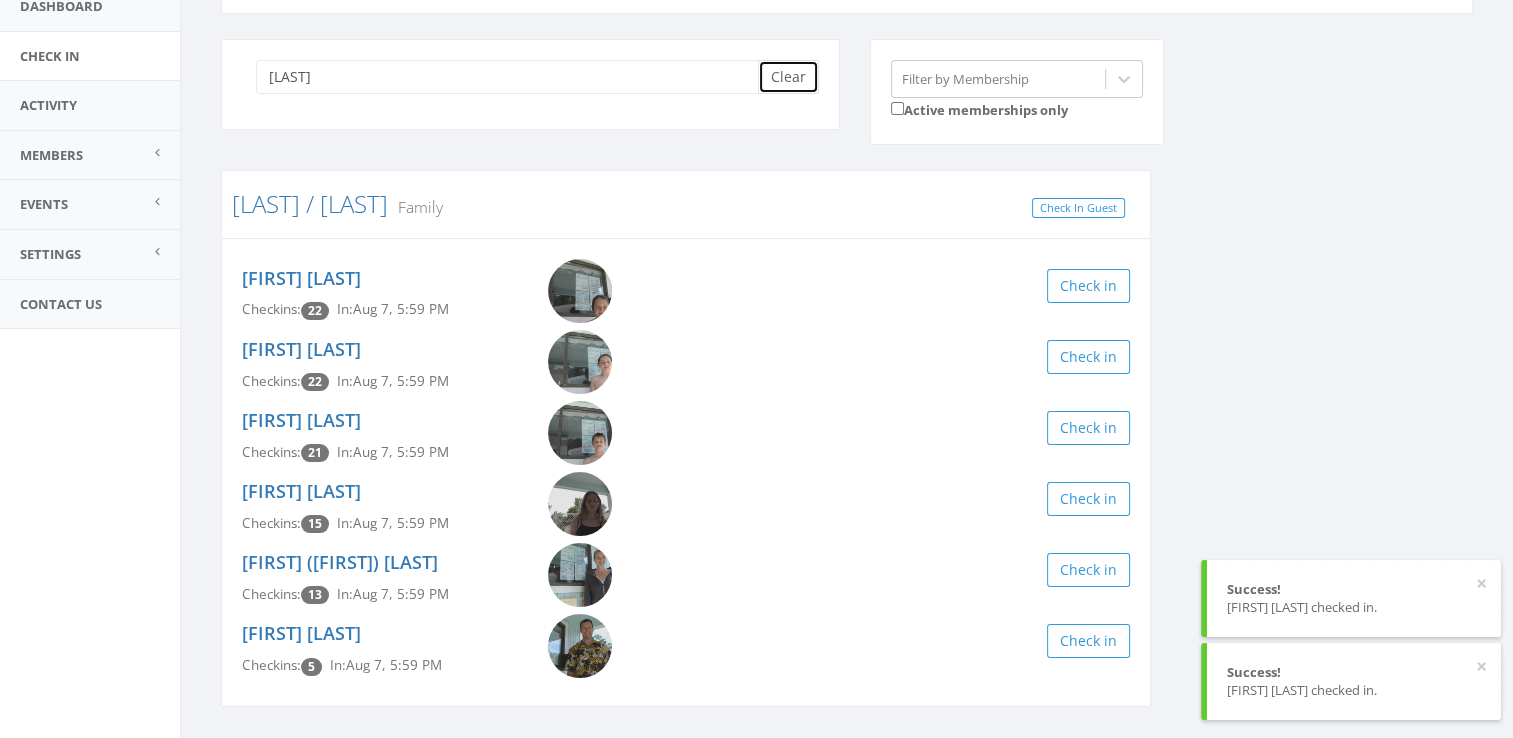 click on "Clear" at bounding box center (788, 77) 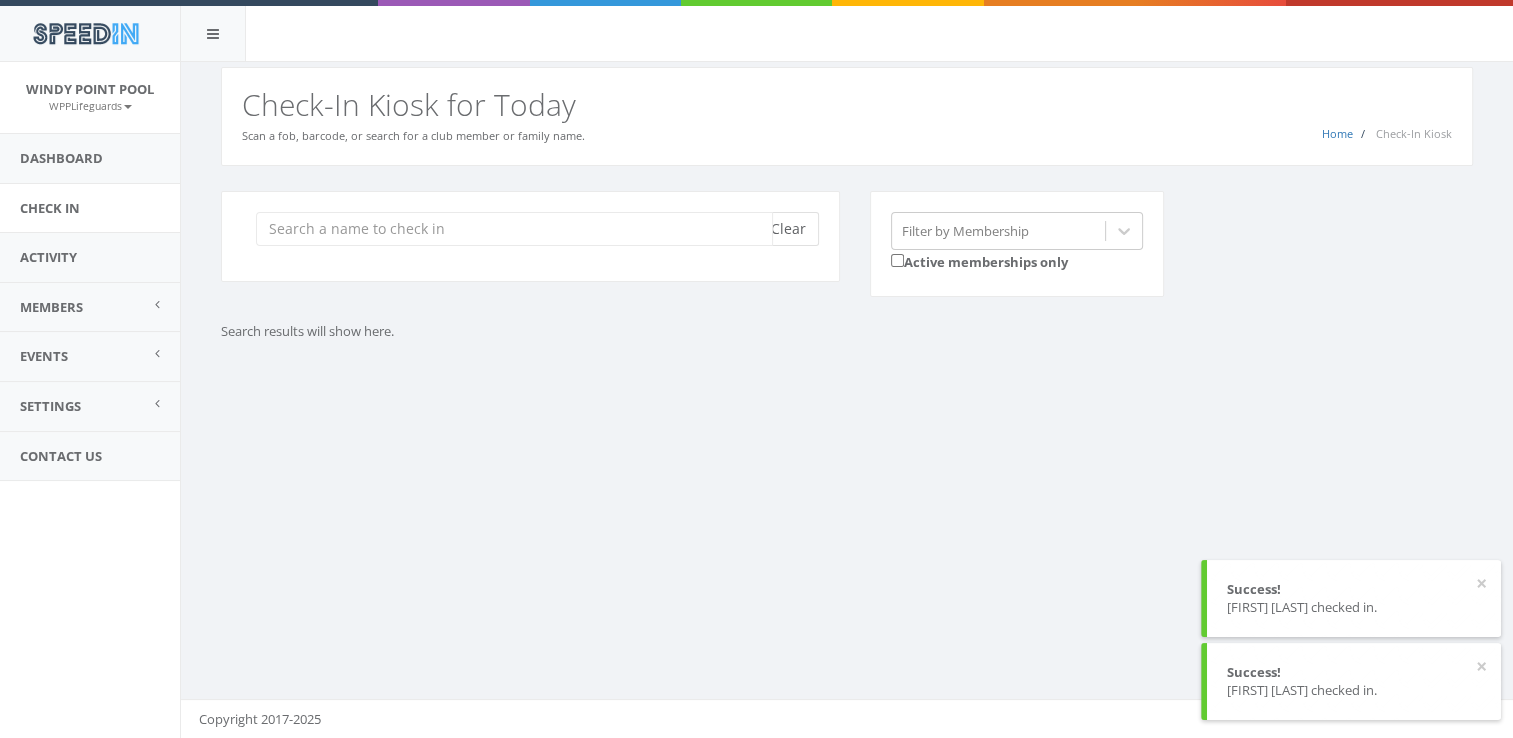 scroll, scrollTop: 0, scrollLeft: 0, axis: both 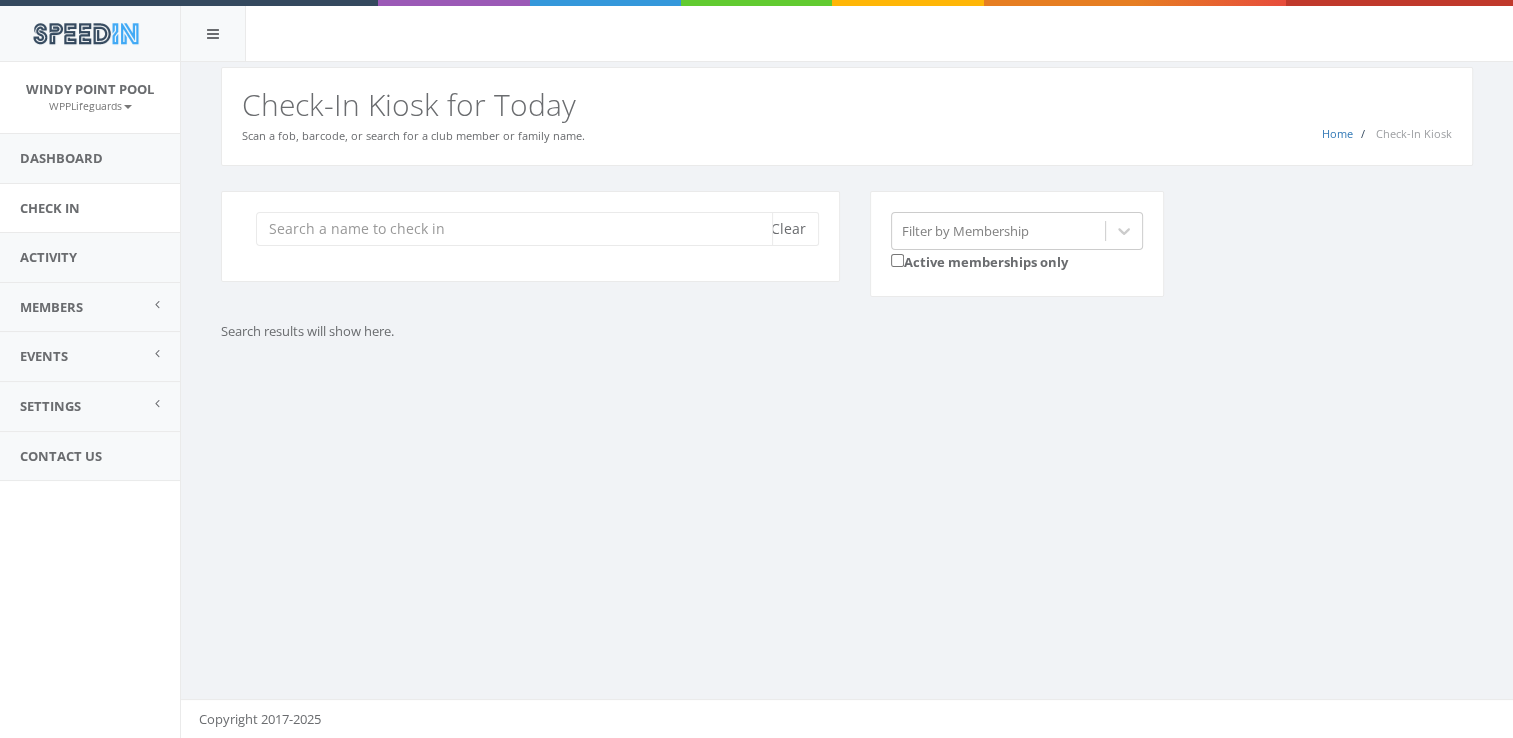 click at bounding box center (514, 229) 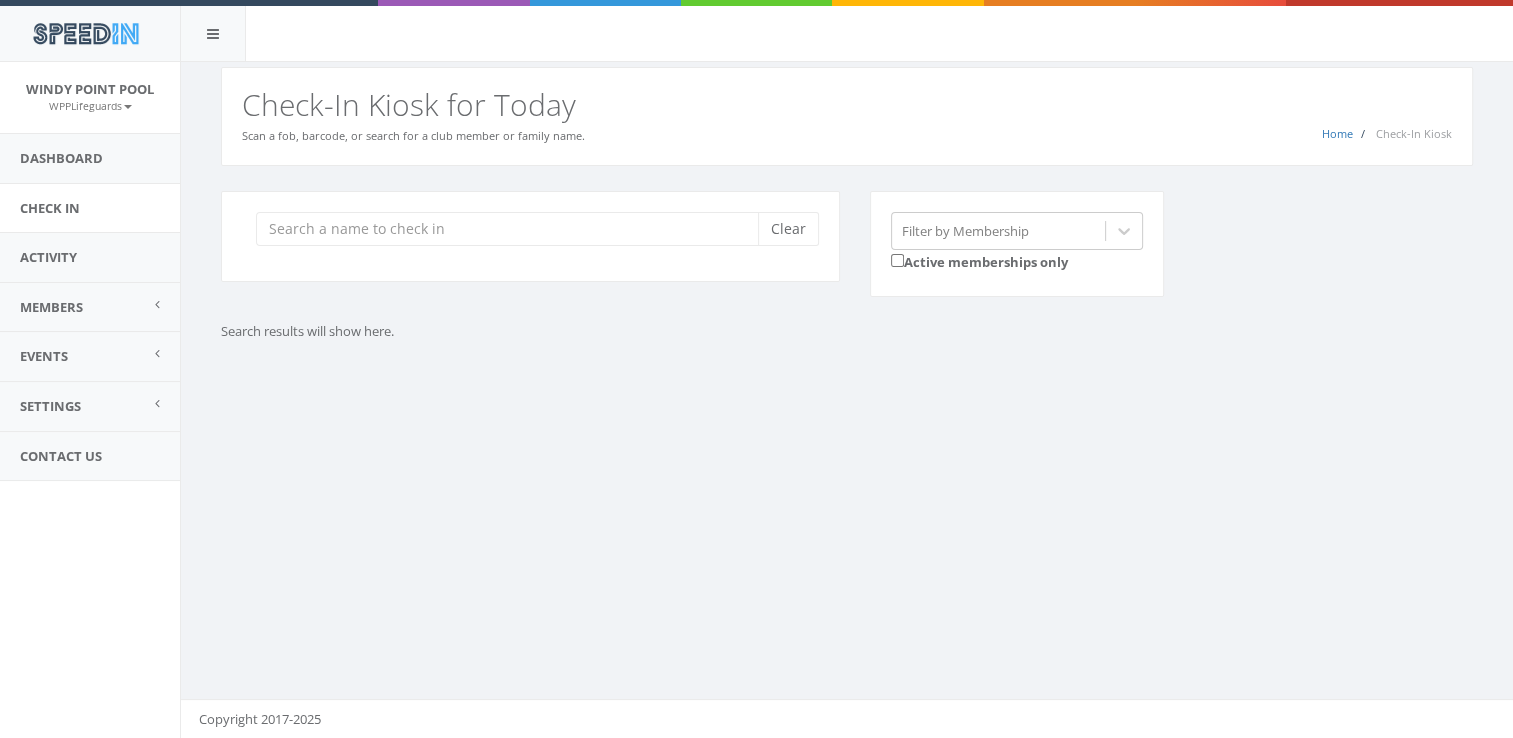 click on "Clear Filter by Membership  Active memberships only" at bounding box center [854, 257] 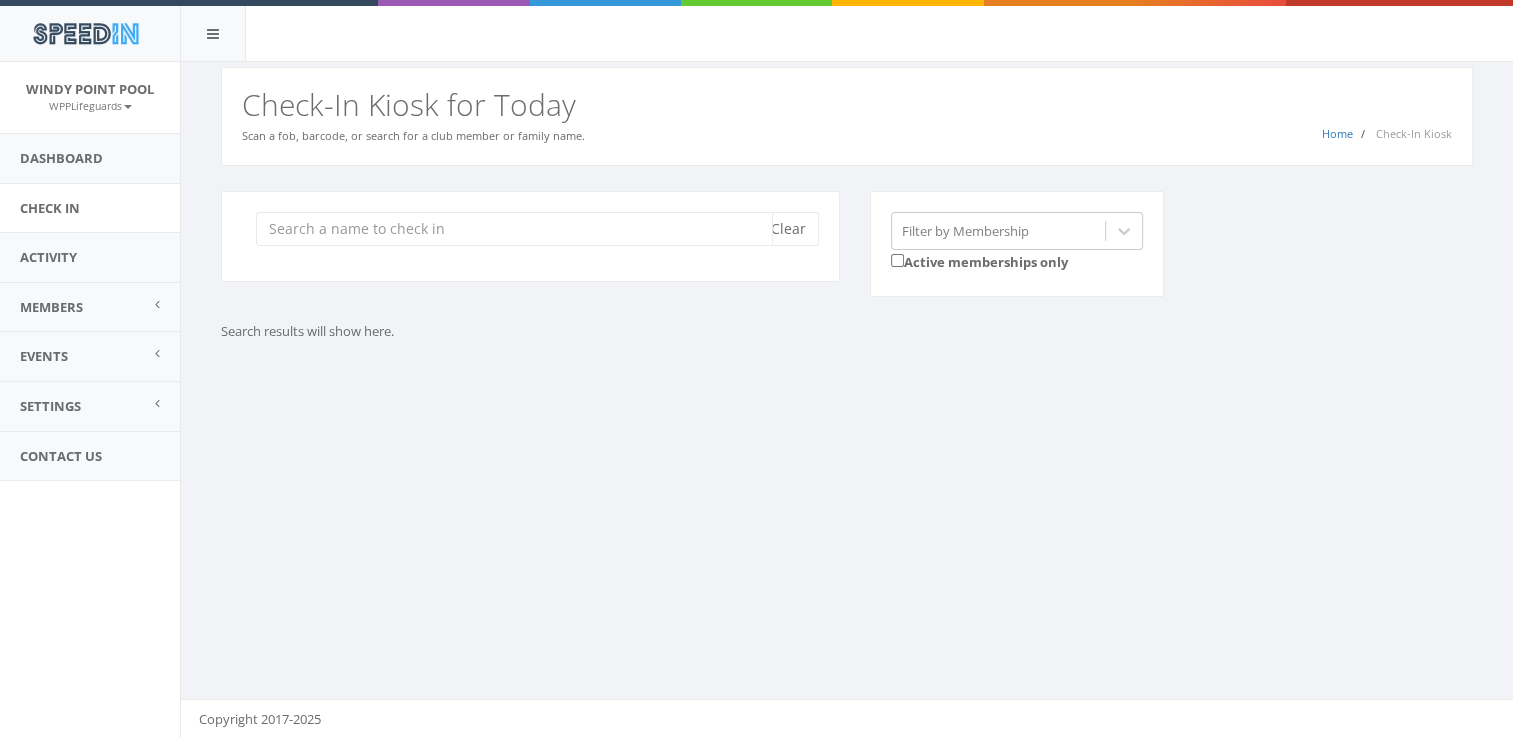click at bounding box center (514, 229) 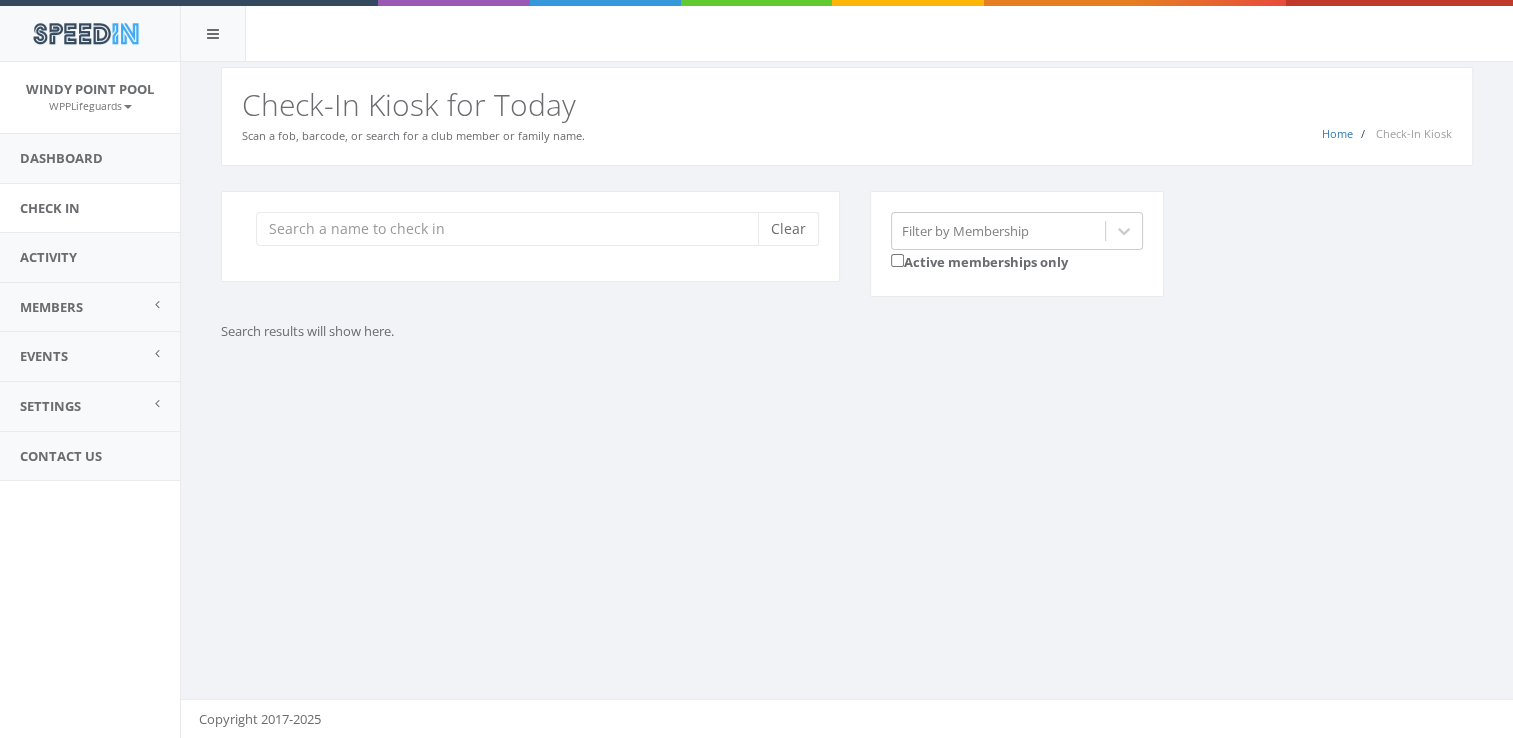 click on "Clear" at bounding box center [530, 236] 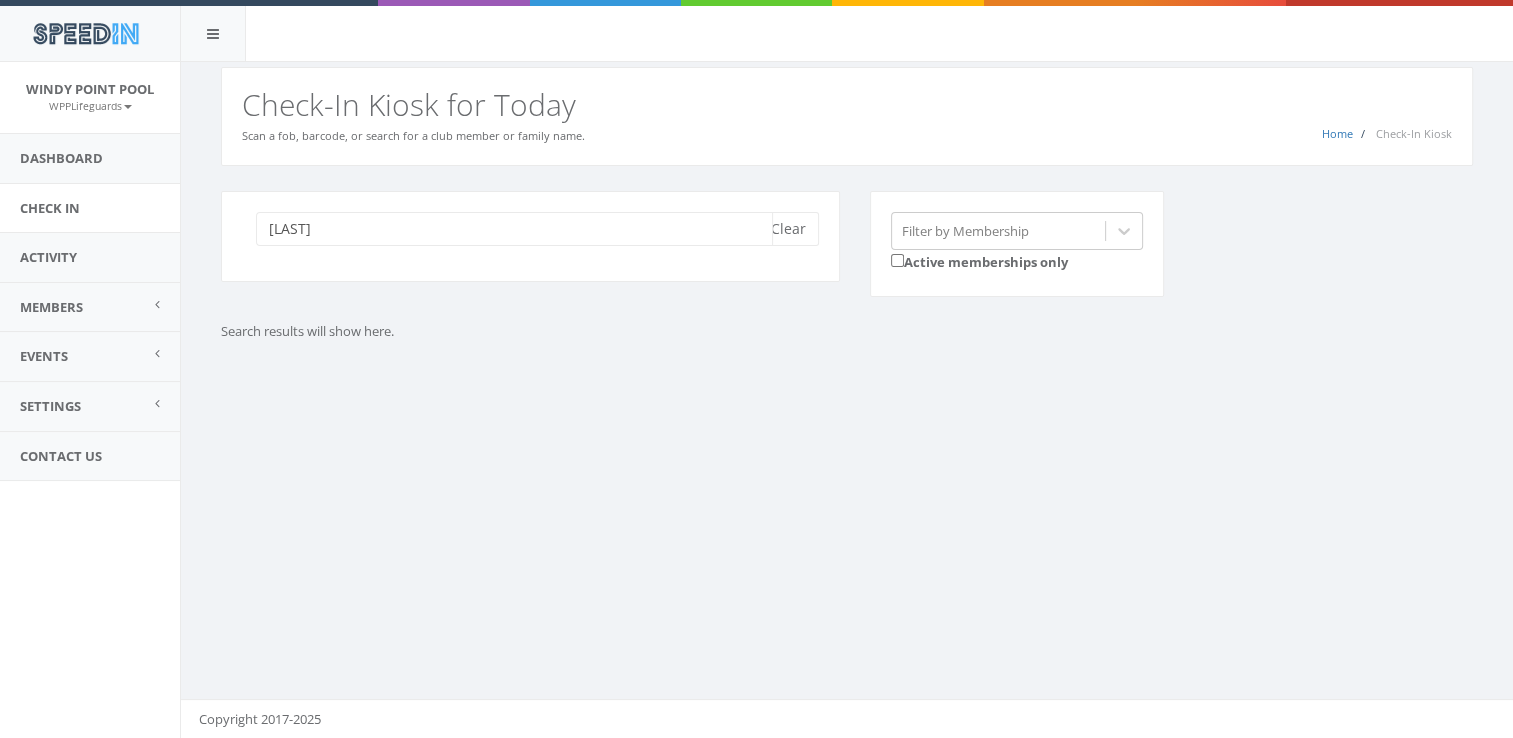 type on "[LAST]" 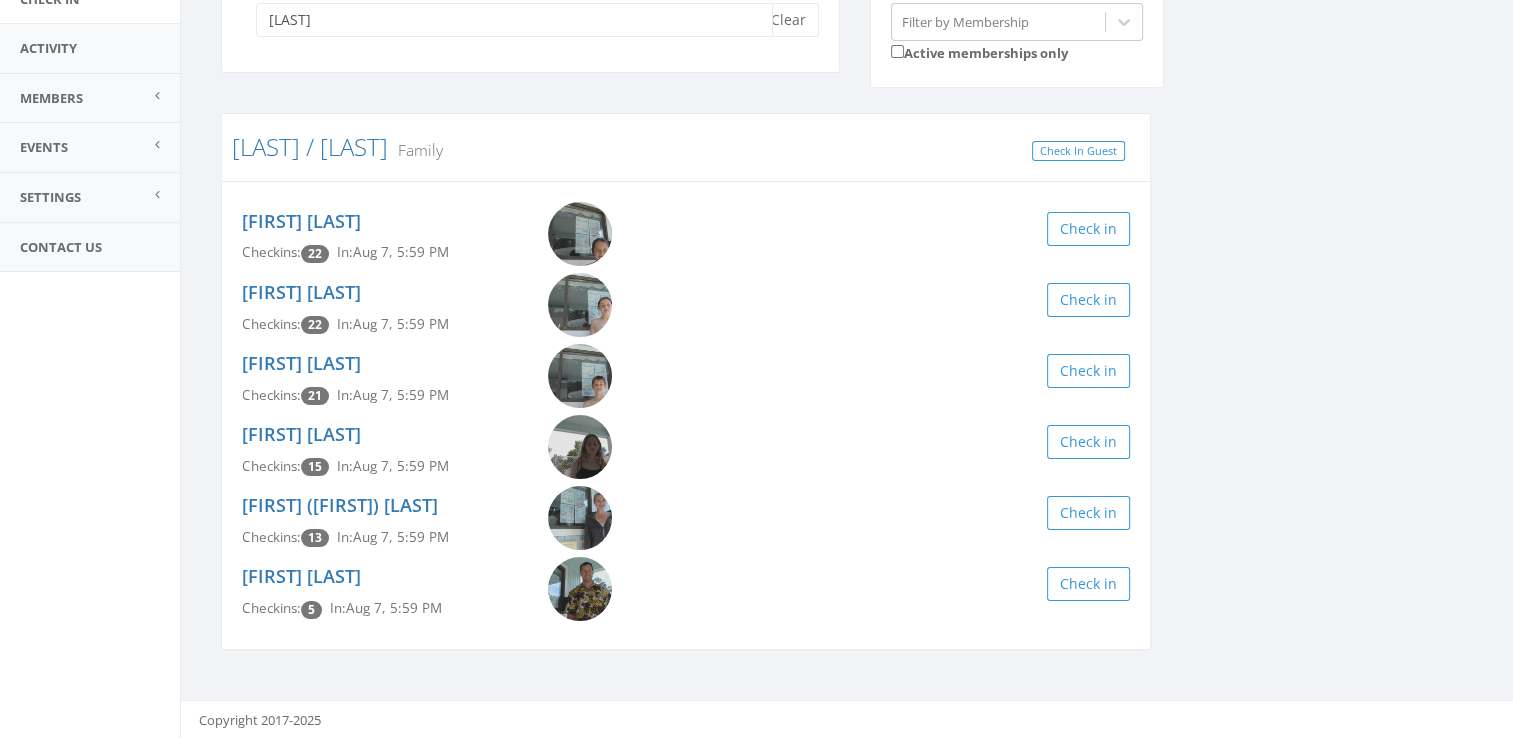 scroll, scrollTop: 208, scrollLeft: 0, axis: vertical 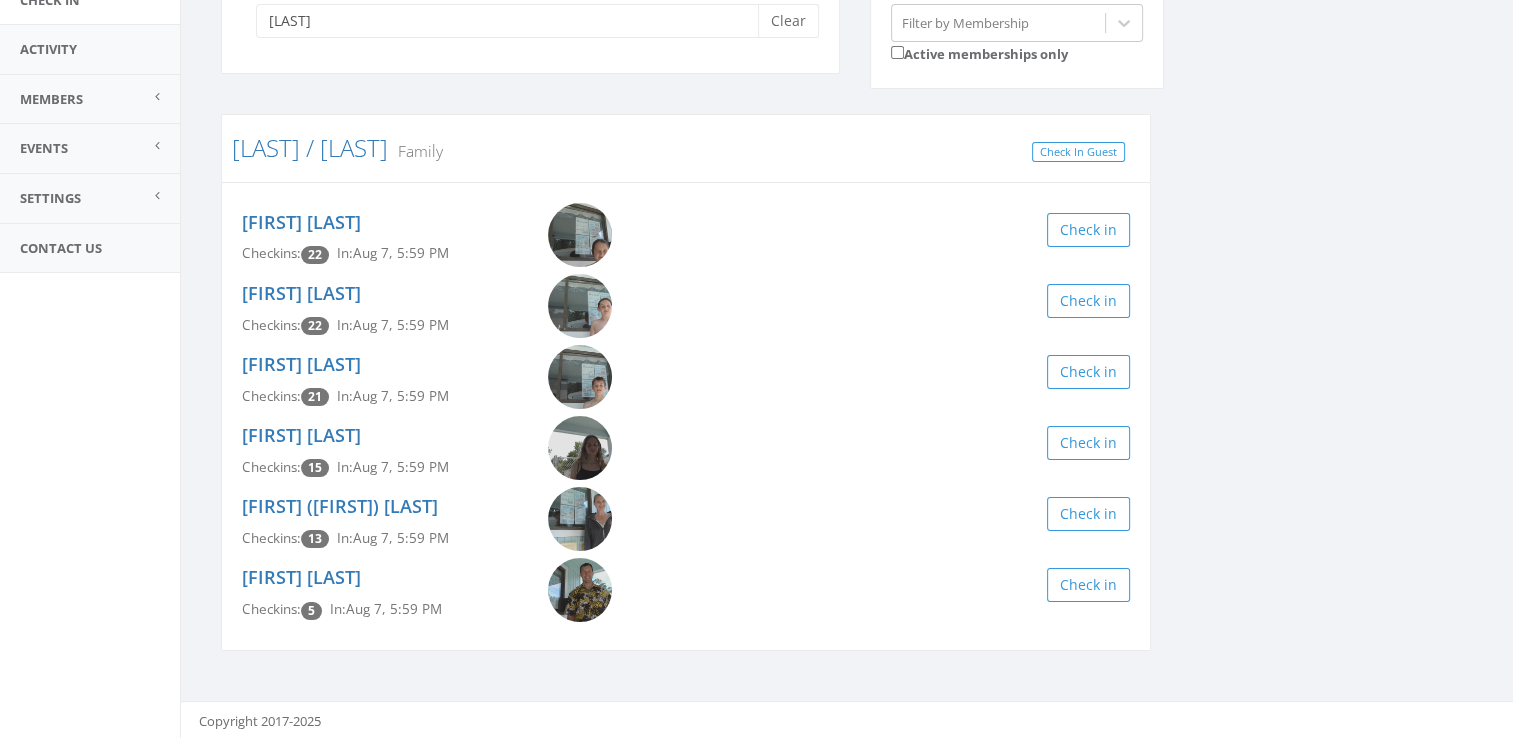 click on "[LAST] Clear Filter by Membership  Active memberships only" at bounding box center (854, 49) 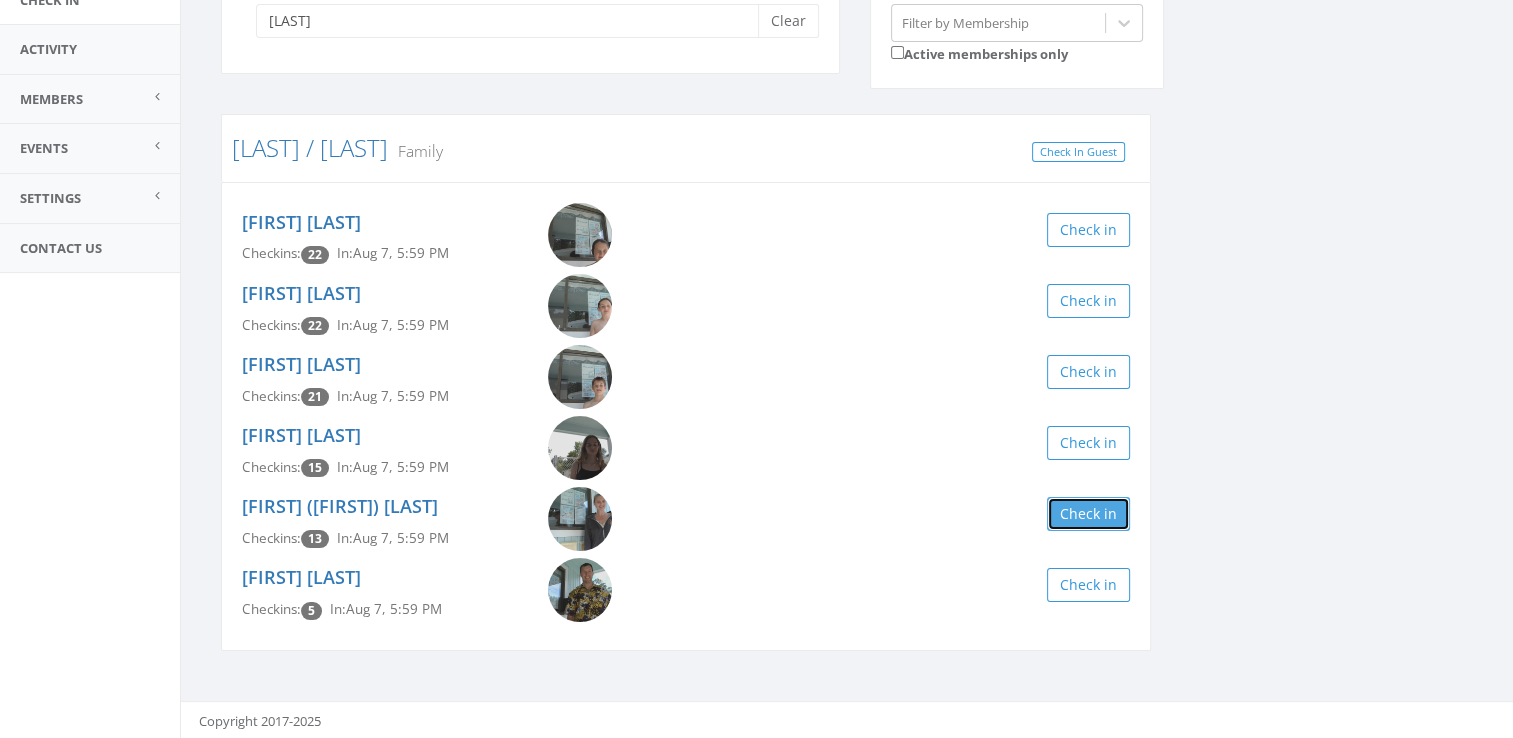 click on "Check in" at bounding box center (1088, 514) 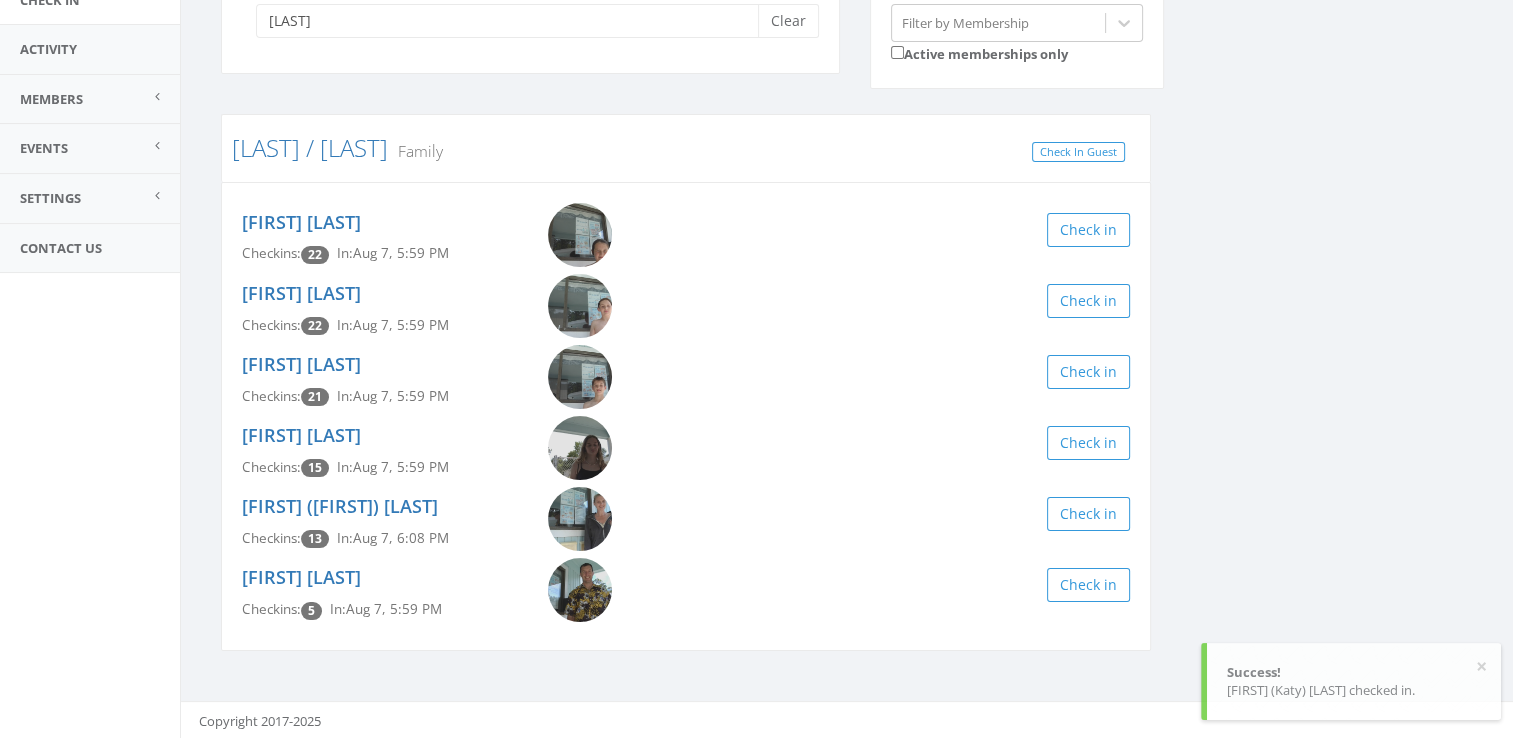 click on "tacket Clear Filter by Membership  Active memberships only Weed / Tackett Family Check In Guest Connor Weed Checkins:  22 In:  Aug 7, 5:59 PM Check in Leon Tackett Checkins:  22 In:  Aug 7, 5:59 PM Check in Max Weed Checkins:  21 In:  Aug 7, 5:59 PM Check in Molly Tackett Checkins:  15 In:  Aug 7, 5:59 PM Check in Kathryn (Katy) Tackett Checkins:  13 In:  Aug 7, 6:08 PM Check in Christopher Weed Checkins:  5 In:  Aug 7, 5:59 PM Check in" at bounding box center [847, 329] 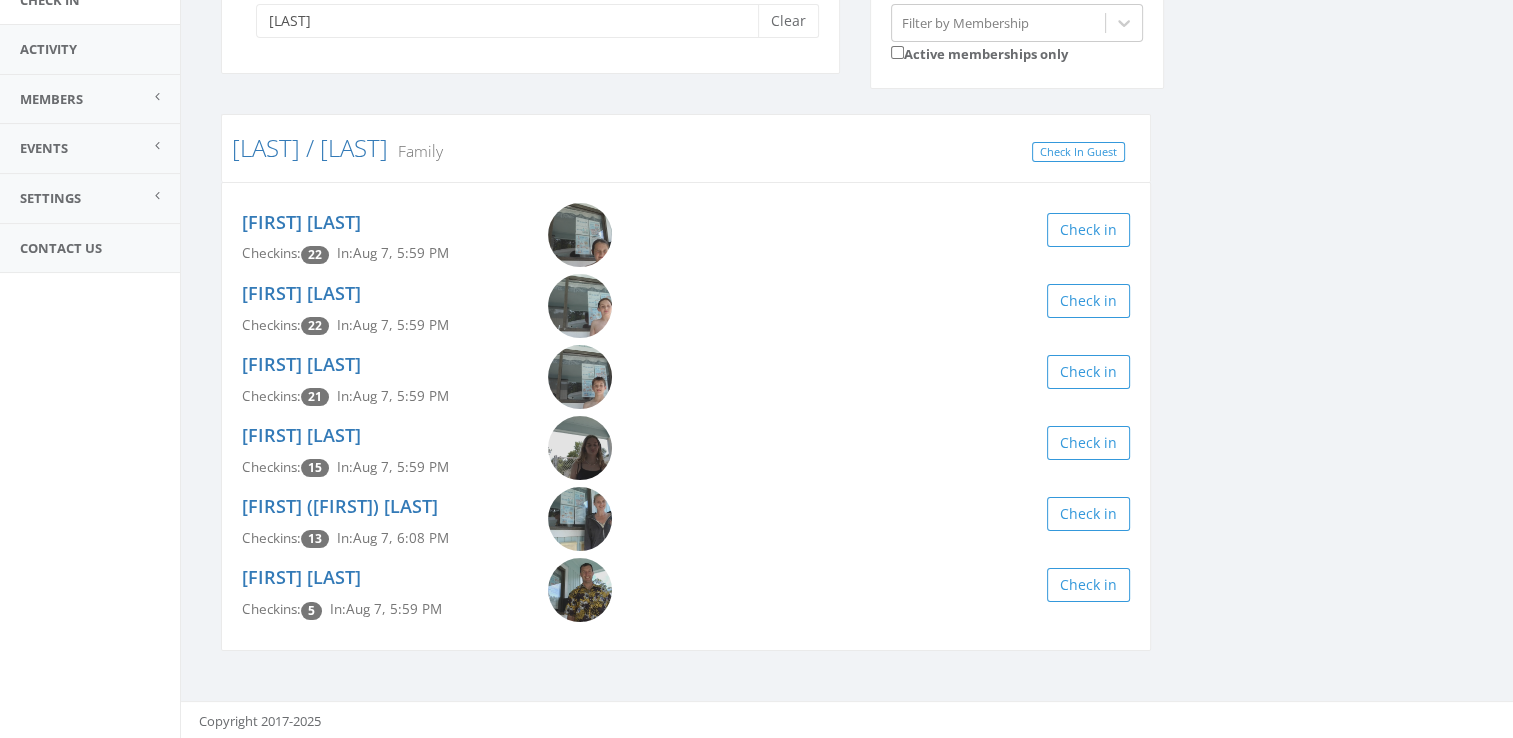 scroll, scrollTop: 0, scrollLeft: 0, axis: both 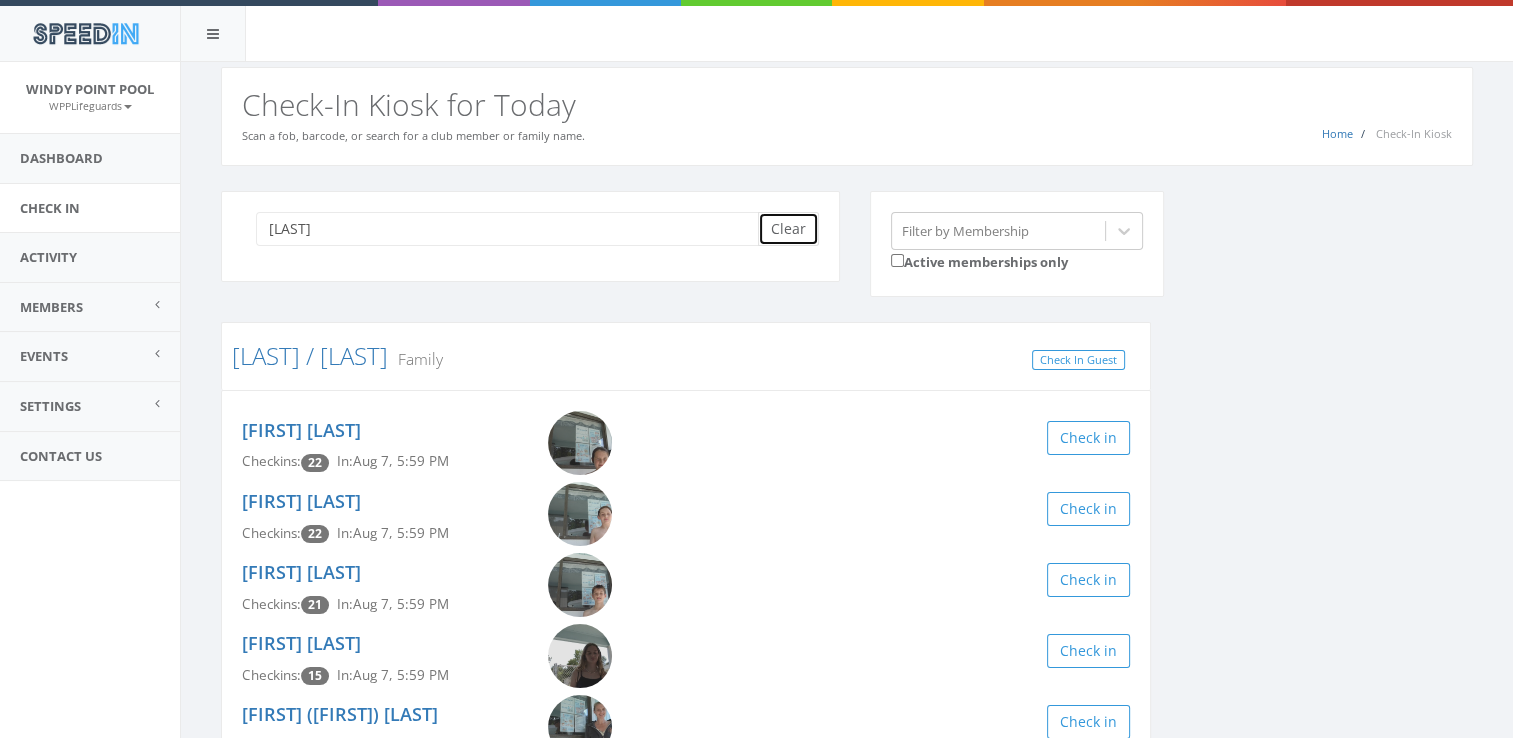 click on "Clear" at bounding box center (788, 229) 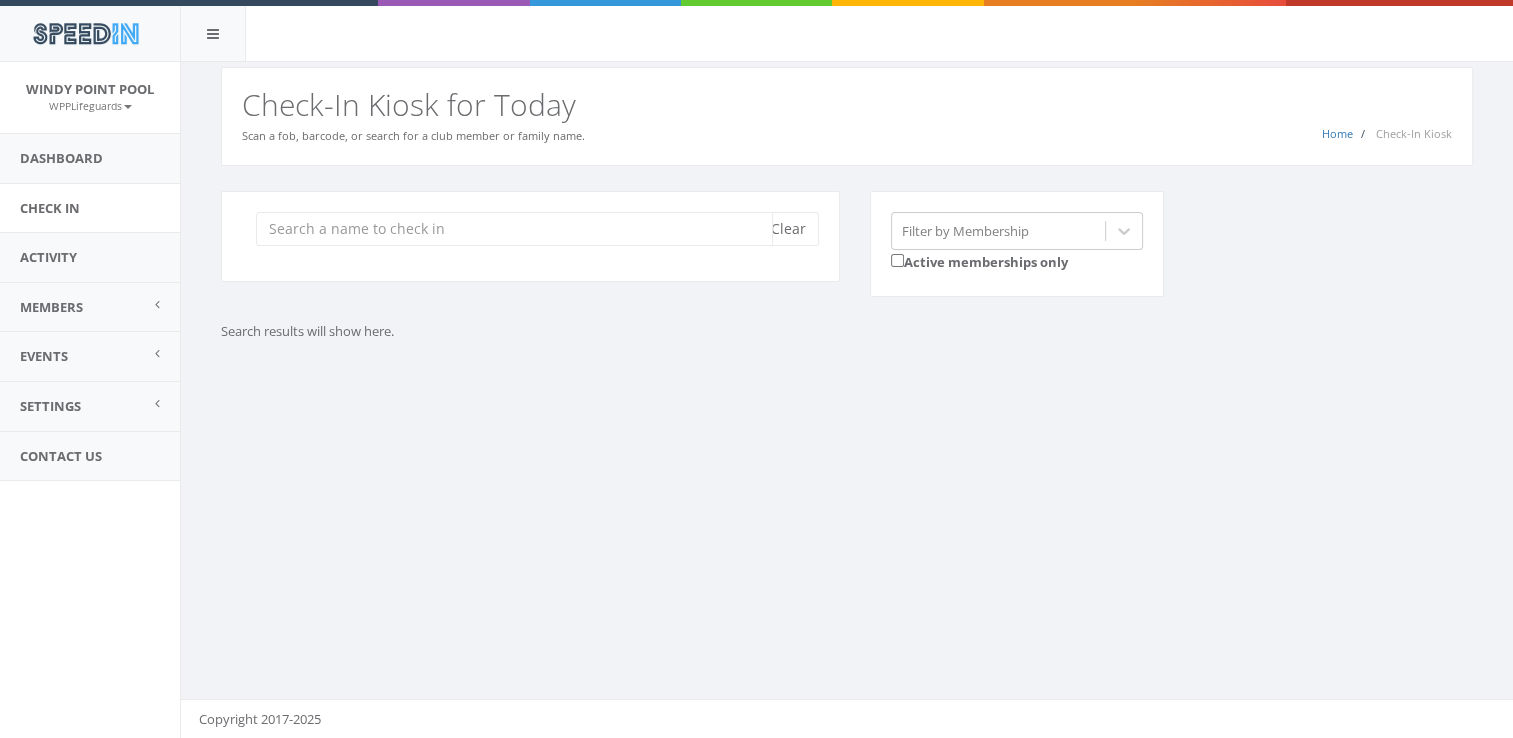 click at bounding box center [514, 229] 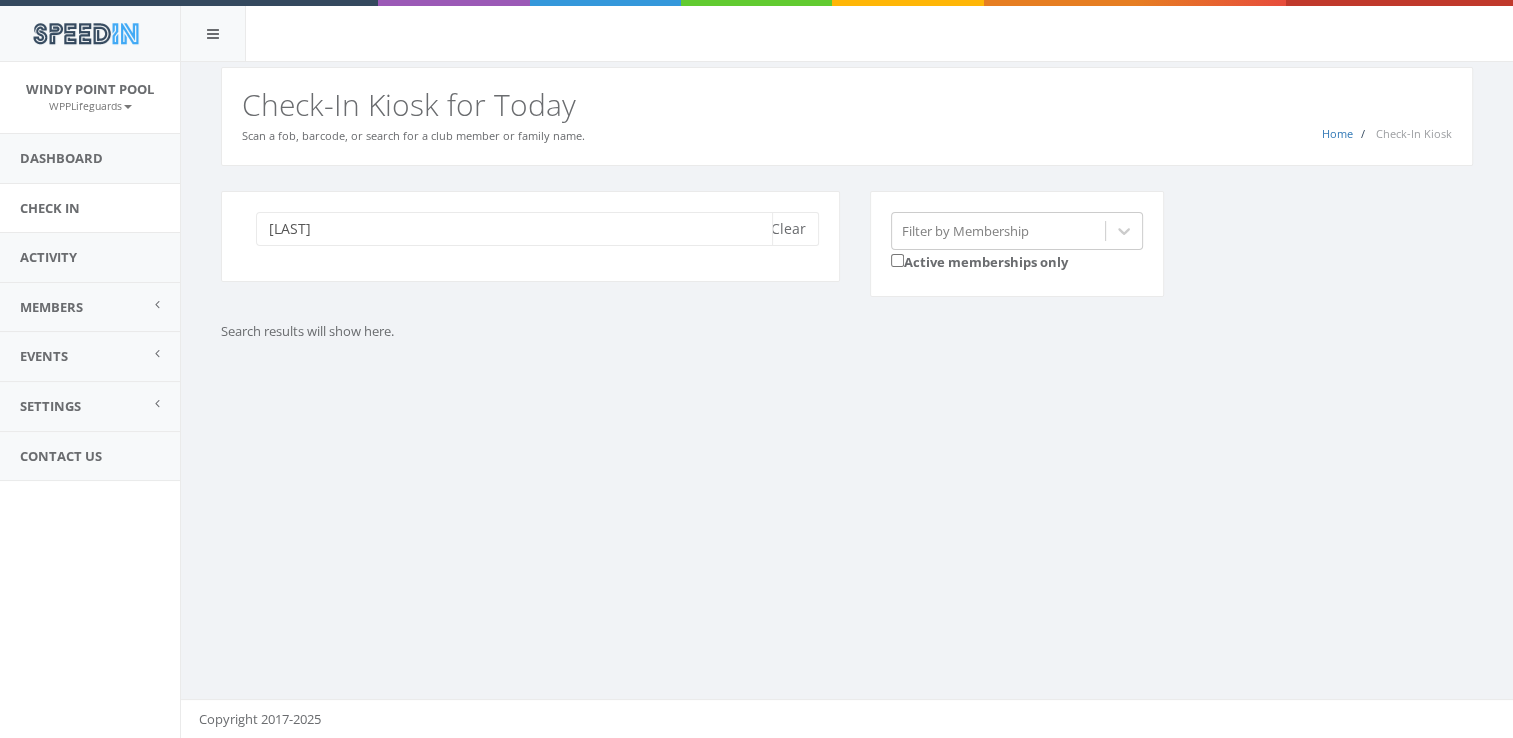 type on "[LAST]" 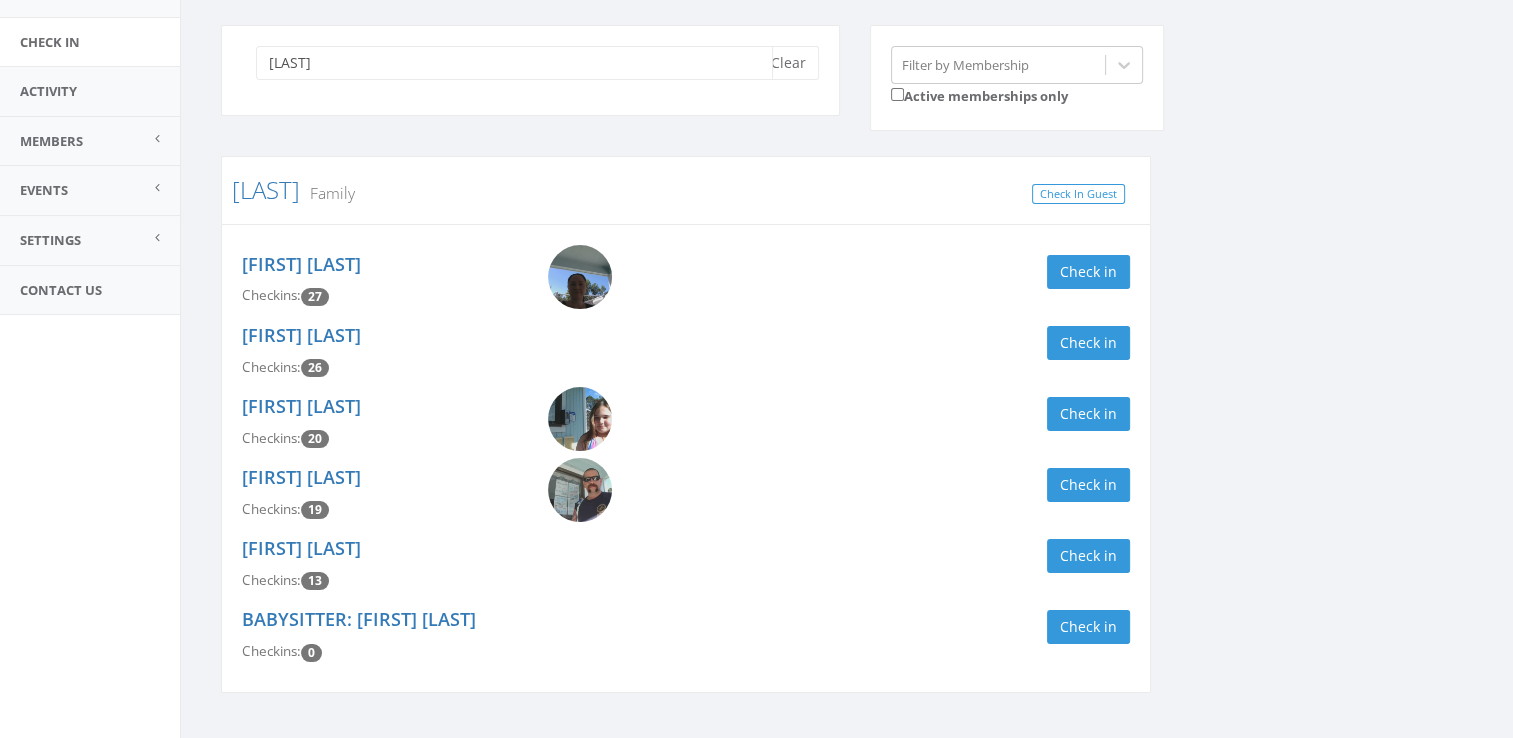 scroll, scrollTop: 168, scrollLeft: 0, axis: vertical 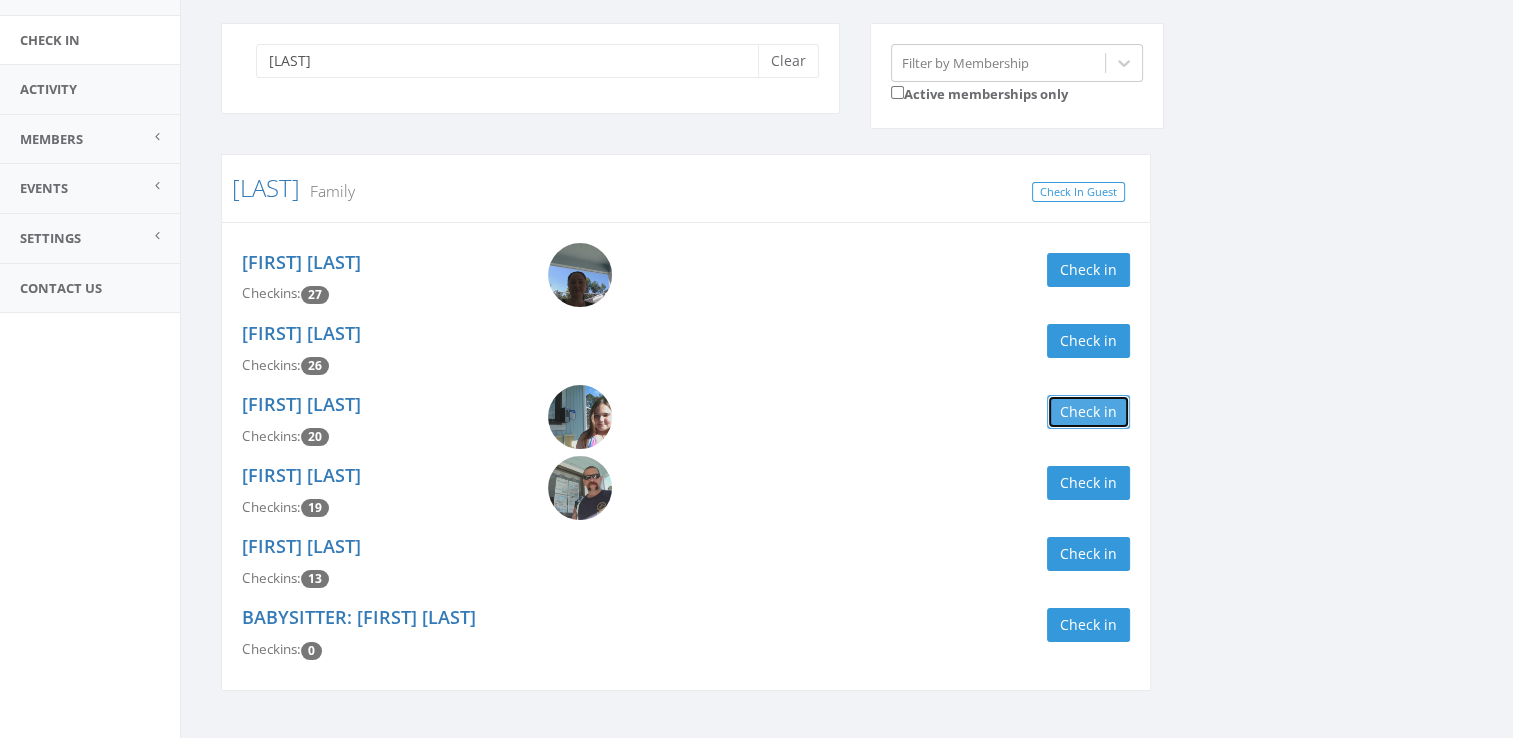 click on "Check in" at bounding box center [1088, 412] 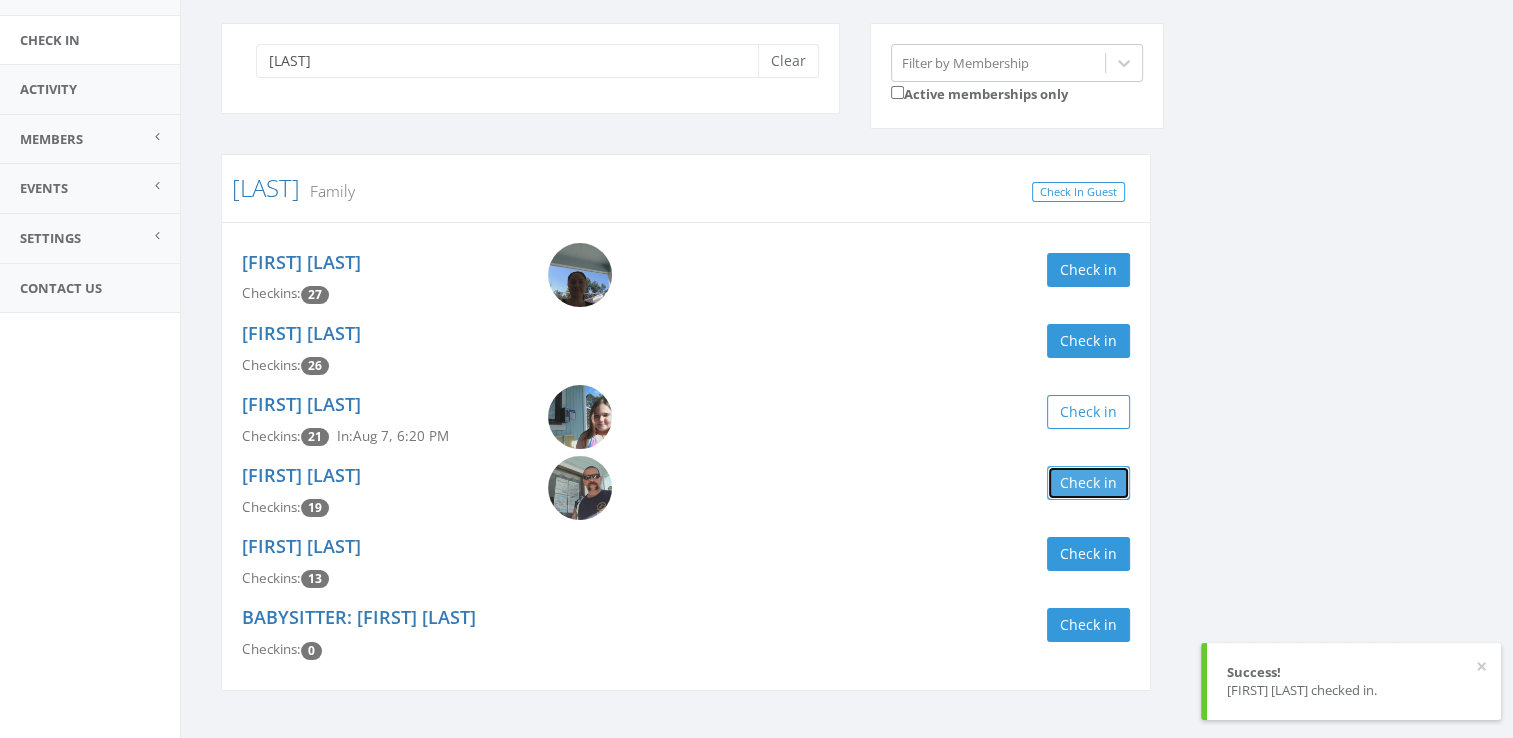 click on "Check in" at bounding box center (1088, 483) 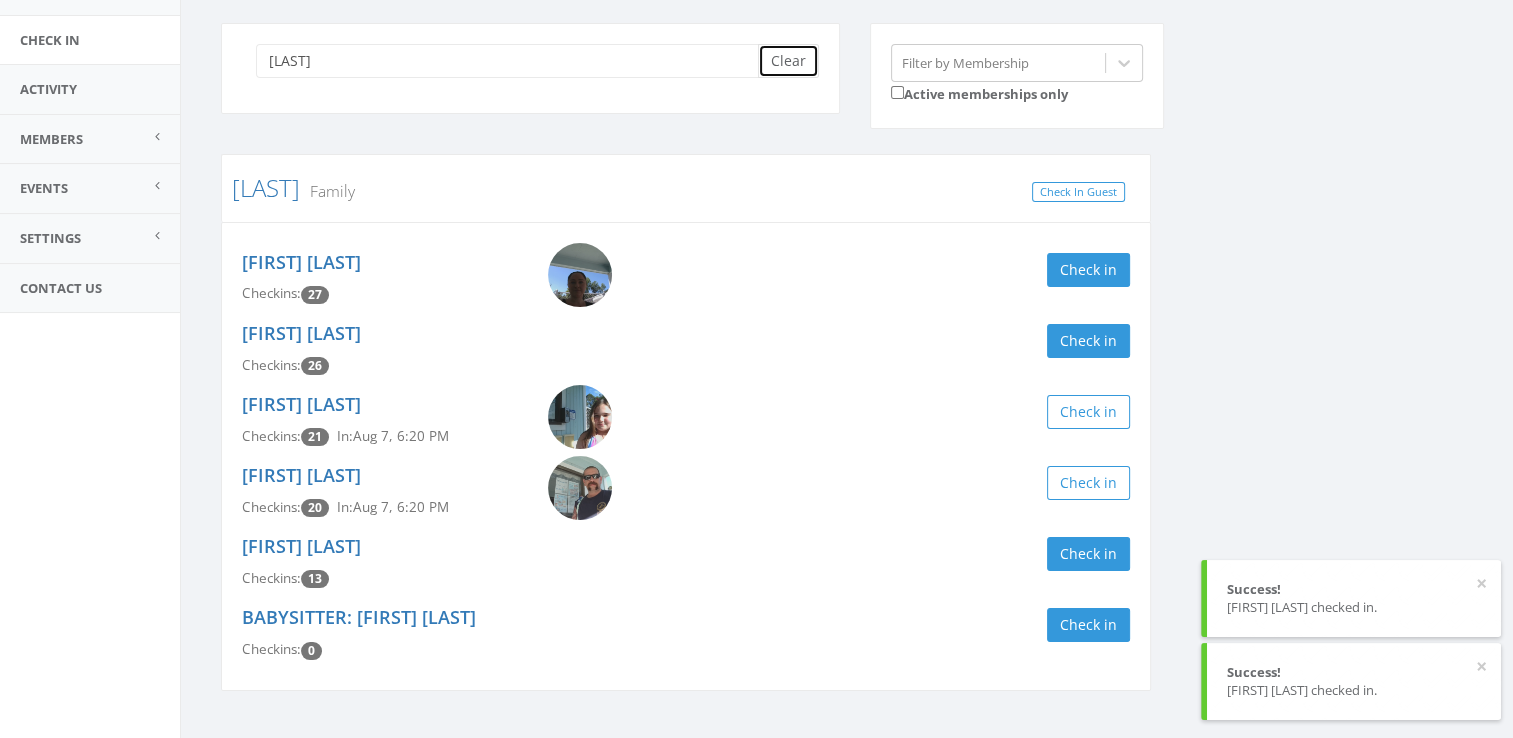 click on "Clear" at bounding box center (788, 61) 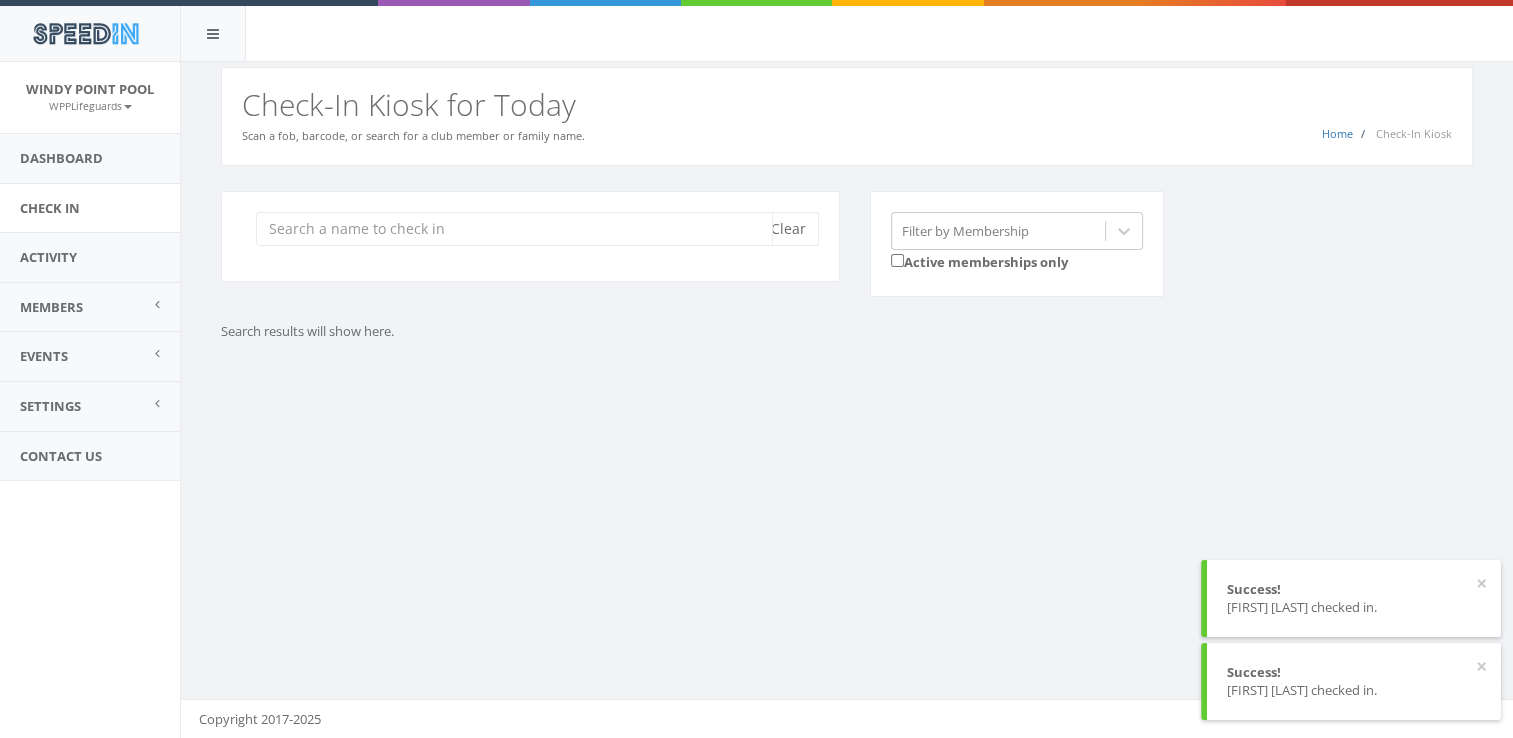 scroll, scrollTop: 0, scrollLeft: 0, axis: both 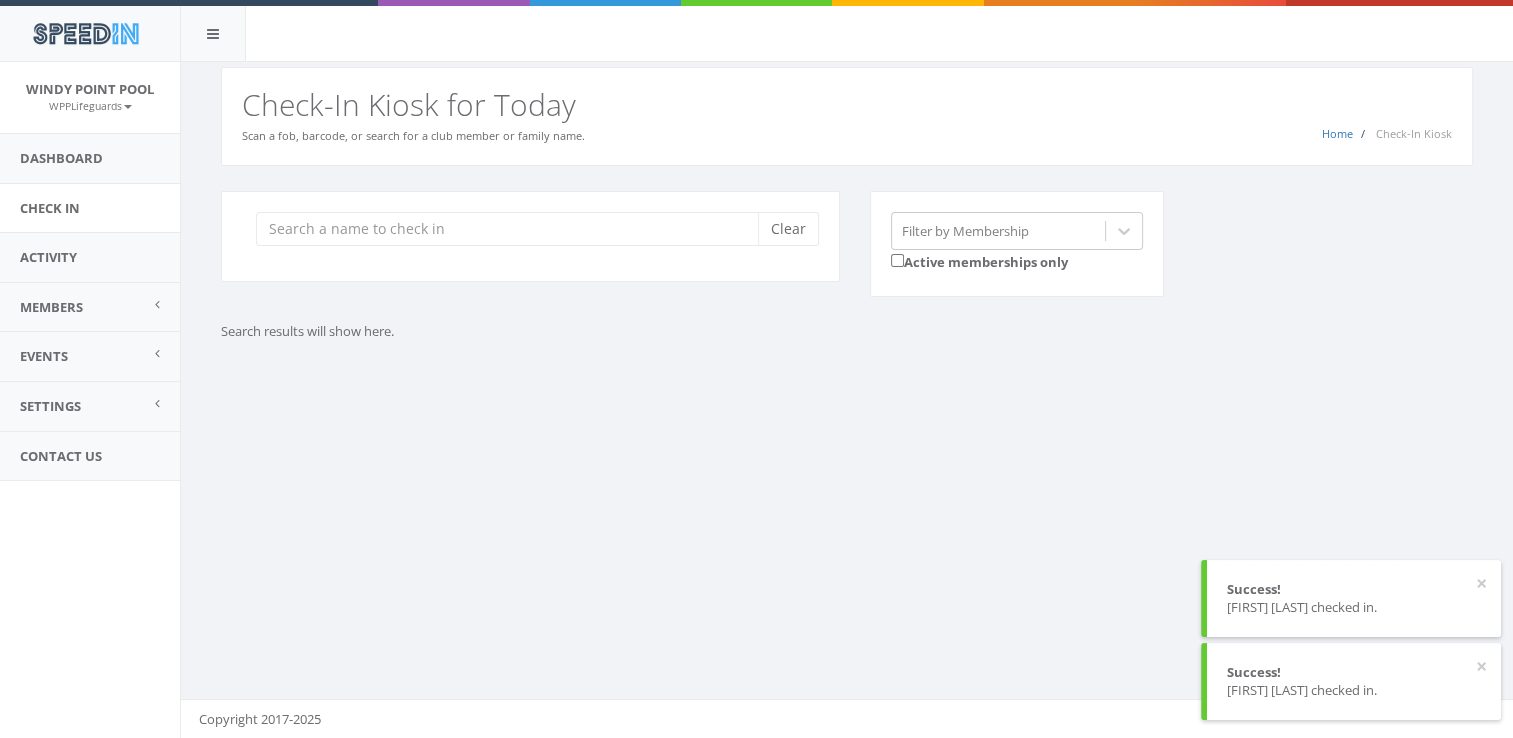 click on "Clear Filter by Membership  Active memberships only Search results will show here." at bounding box center (847, 271) 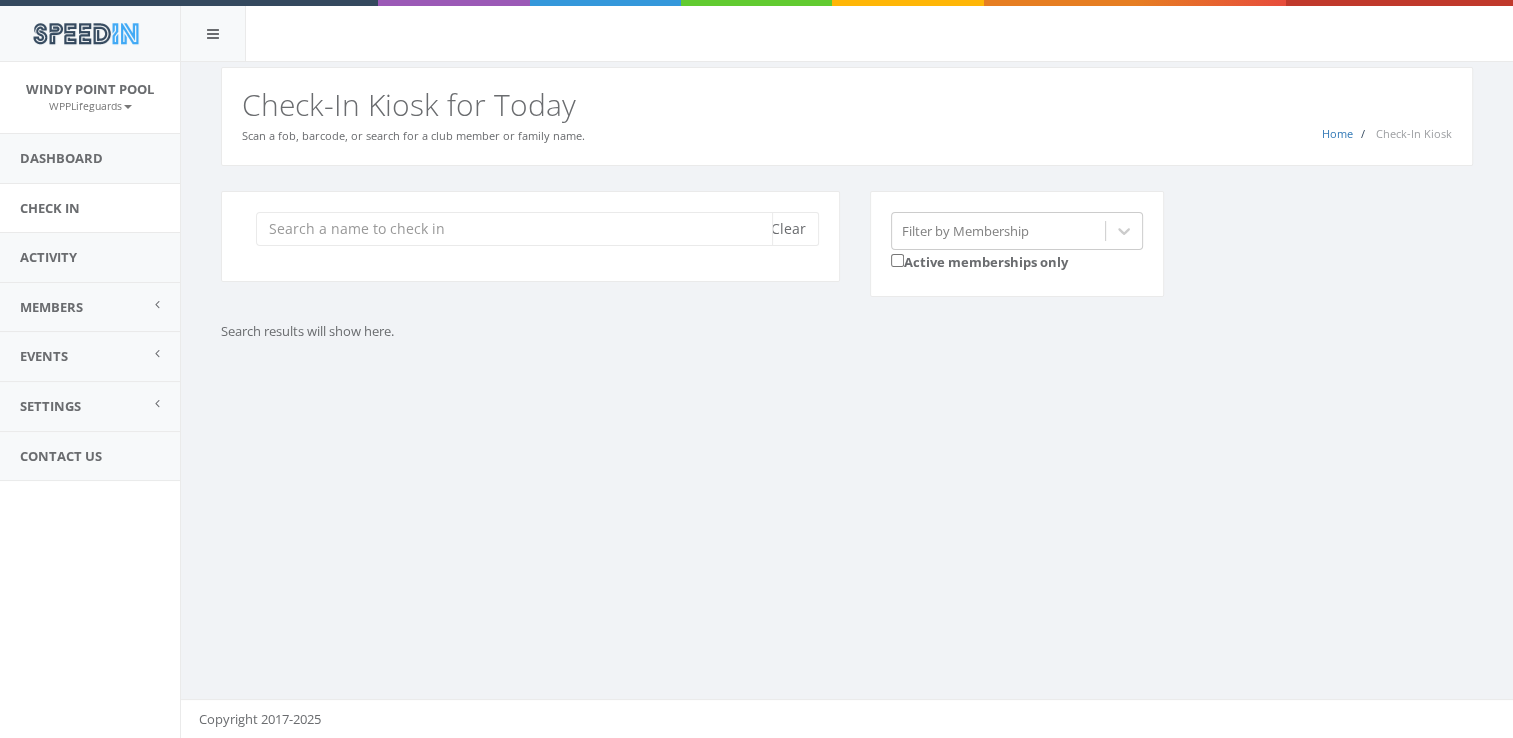 click at bounding box center (514, 229) 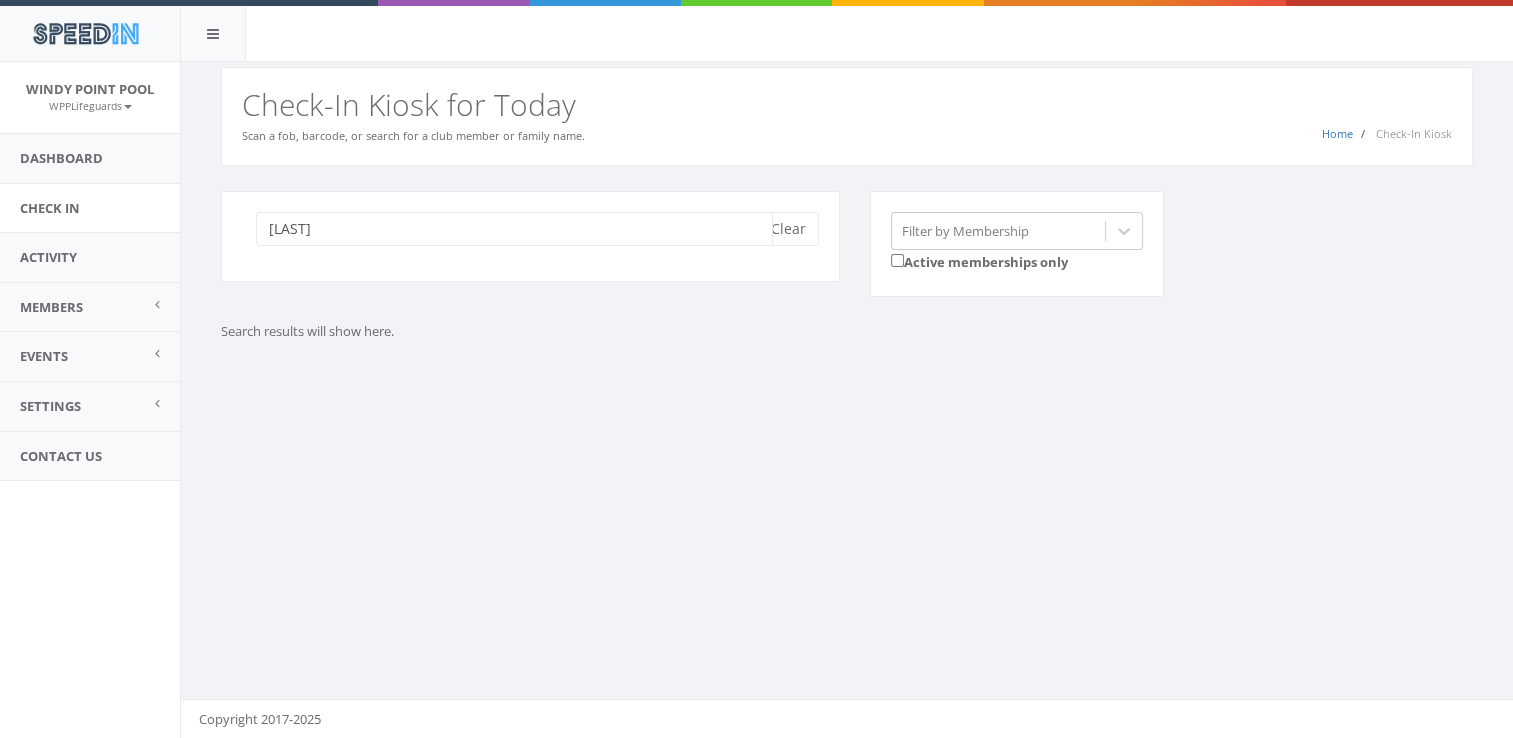 type on "[LAST]" 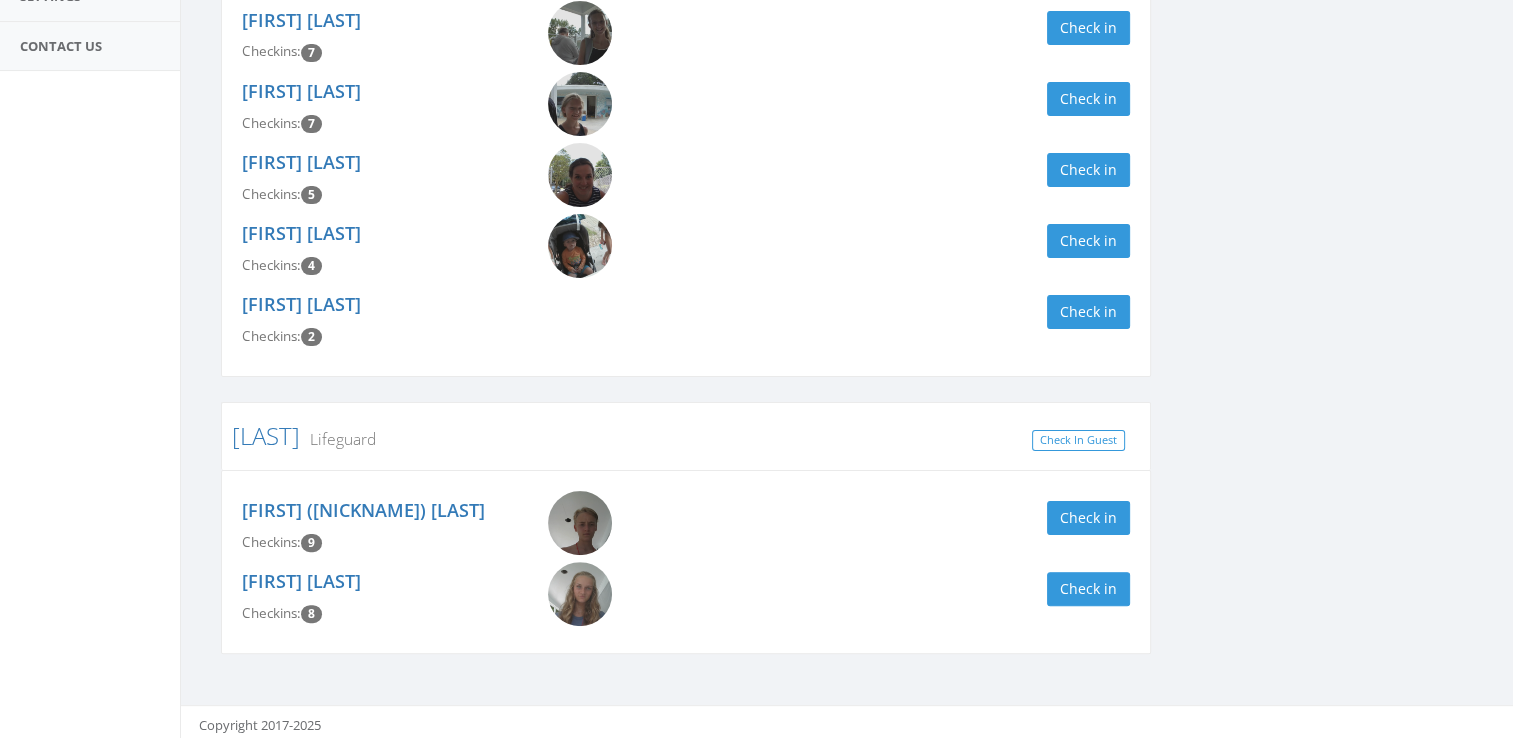scroll, scrollTop: 414, scrollLeft: 0, axis: vertical 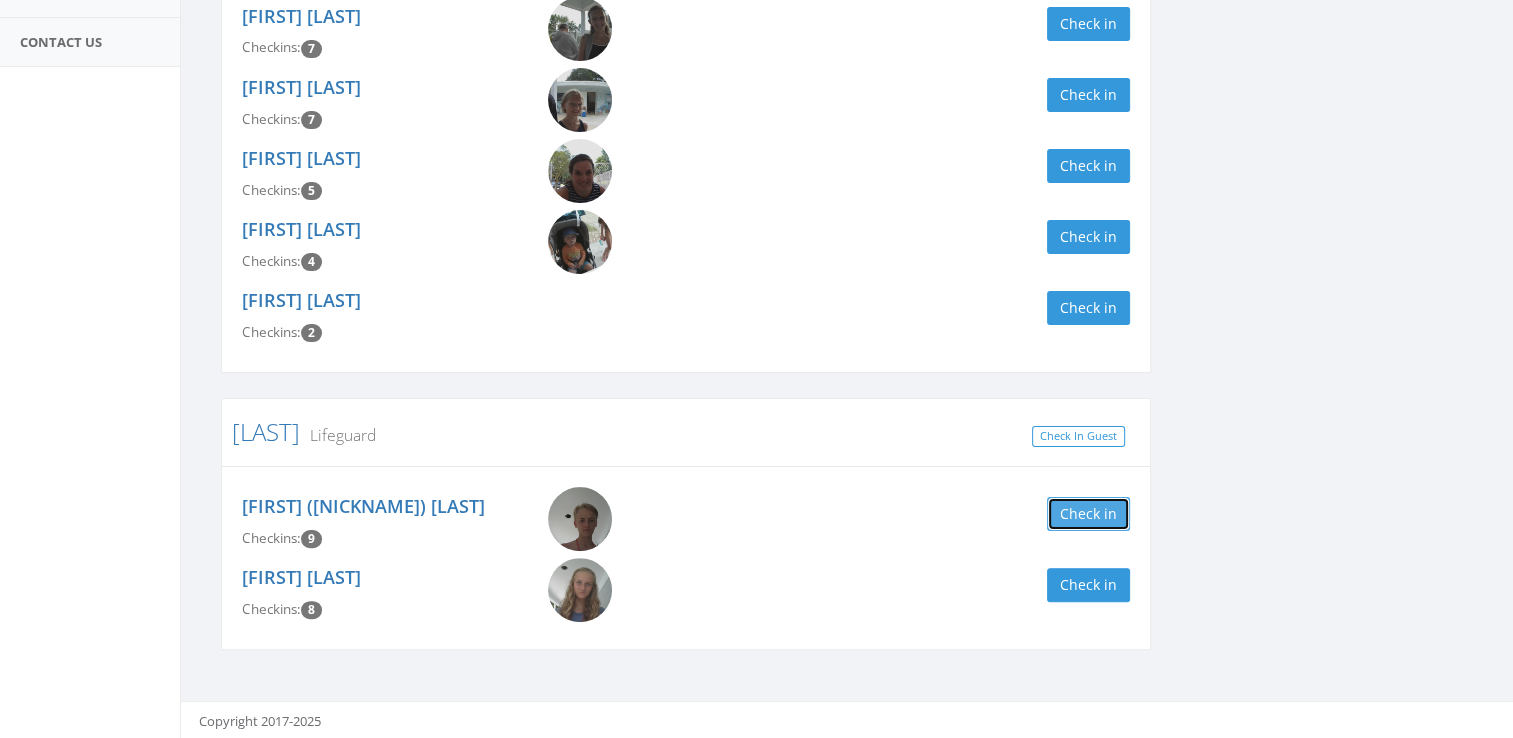 click on "Check in" at bounding box center (1088, 514) 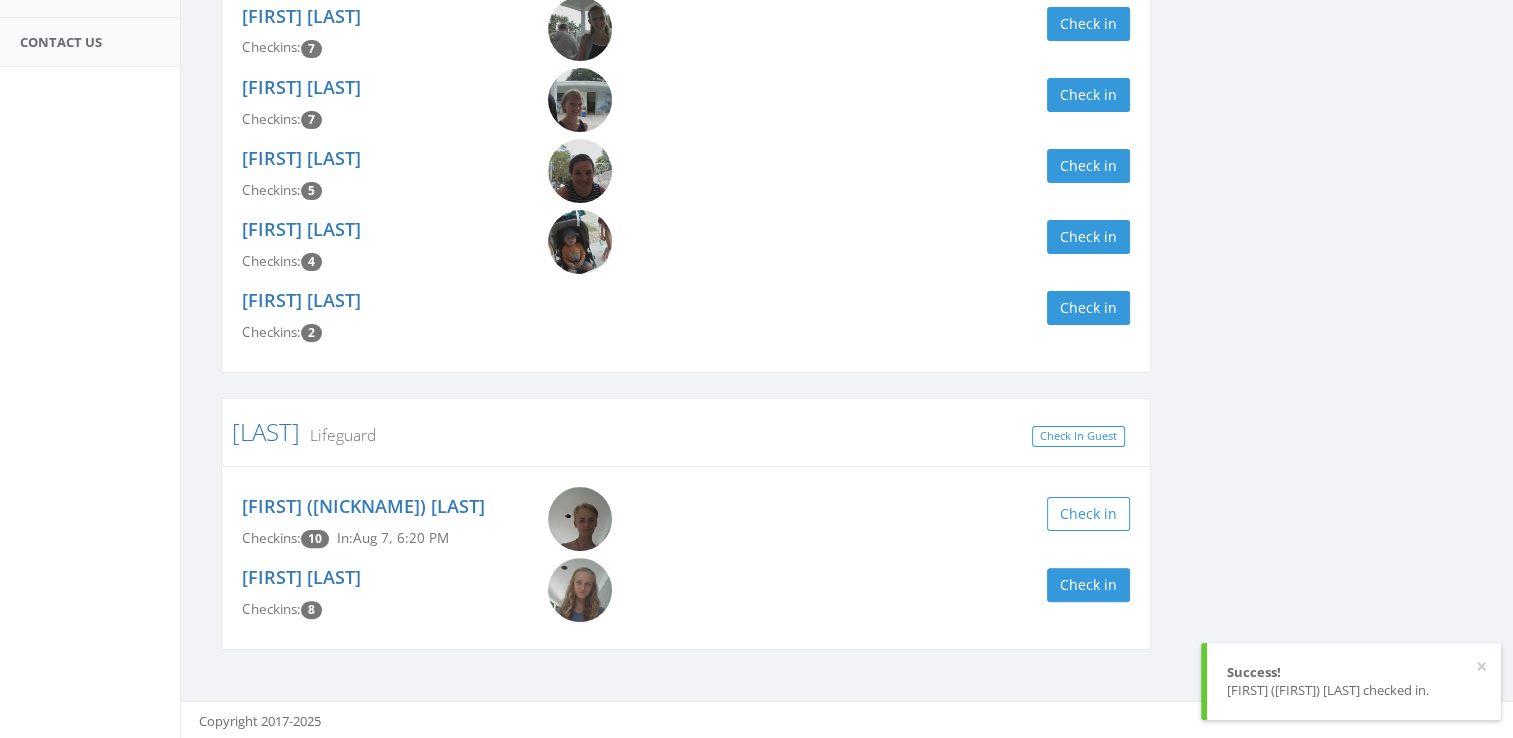 click on "[LAST] Clear Filter by Membership  Active memberships only [LAST] Family, 1st Year Check In Guest [FIRST] [LAST] Checkins:  7 Check in [FIRST] [LAST] Checkins:  7 Check in [FIRST] [LAST] Checkins:  5 Check in [FIRST] [LAST] Checkins:  4 Check in [FIRST] [LAST] Checkins:  2 Check in [LAST] Lifeguard Check In Guest [FIRST] ([FIRST]) [LAST] Checkins:  10 In:  Aug 7, 6:20 PM Check in [FIRST] [LAST] Checkins:  8 Check in" at bounding box center (847, 226) 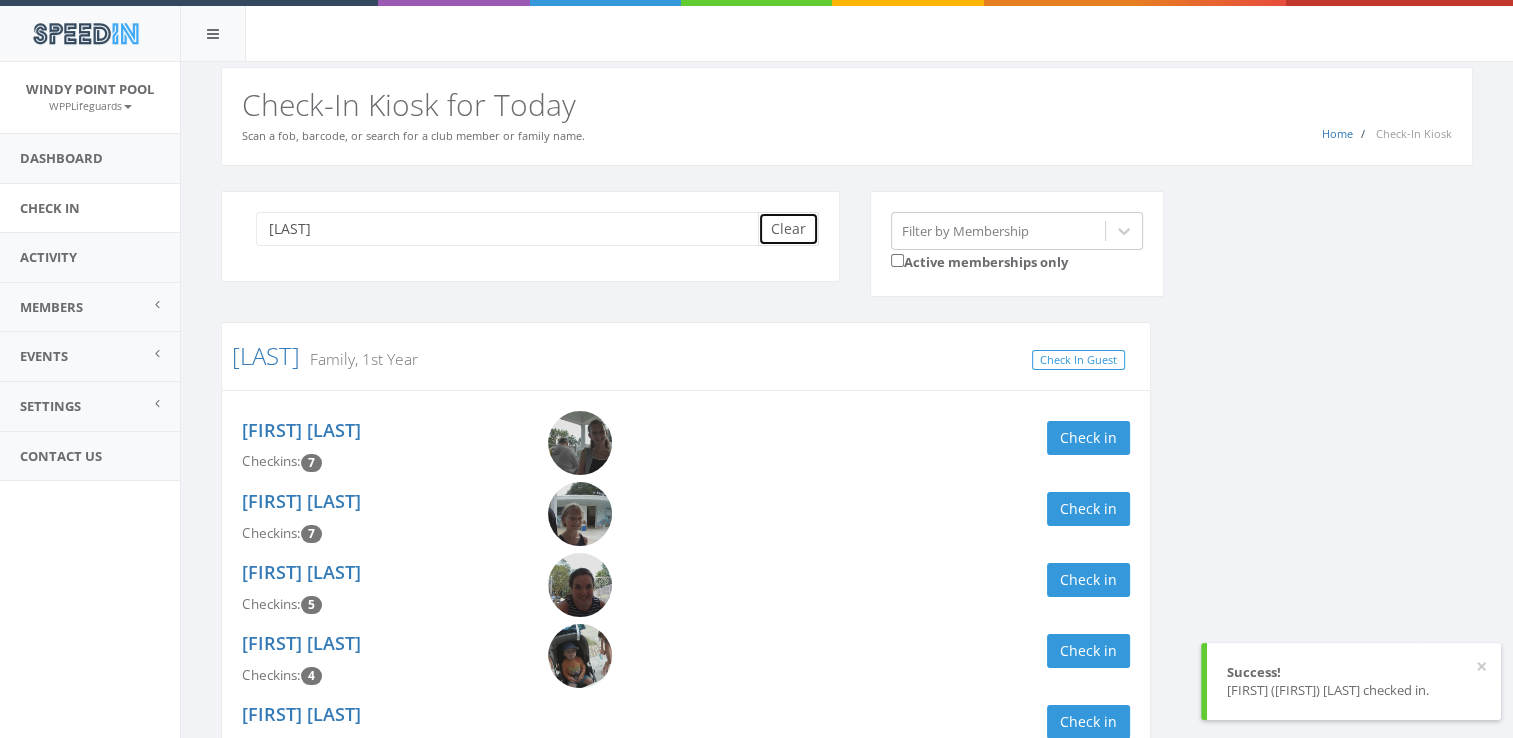 click on "Clear" at bounding box center [788, 229] 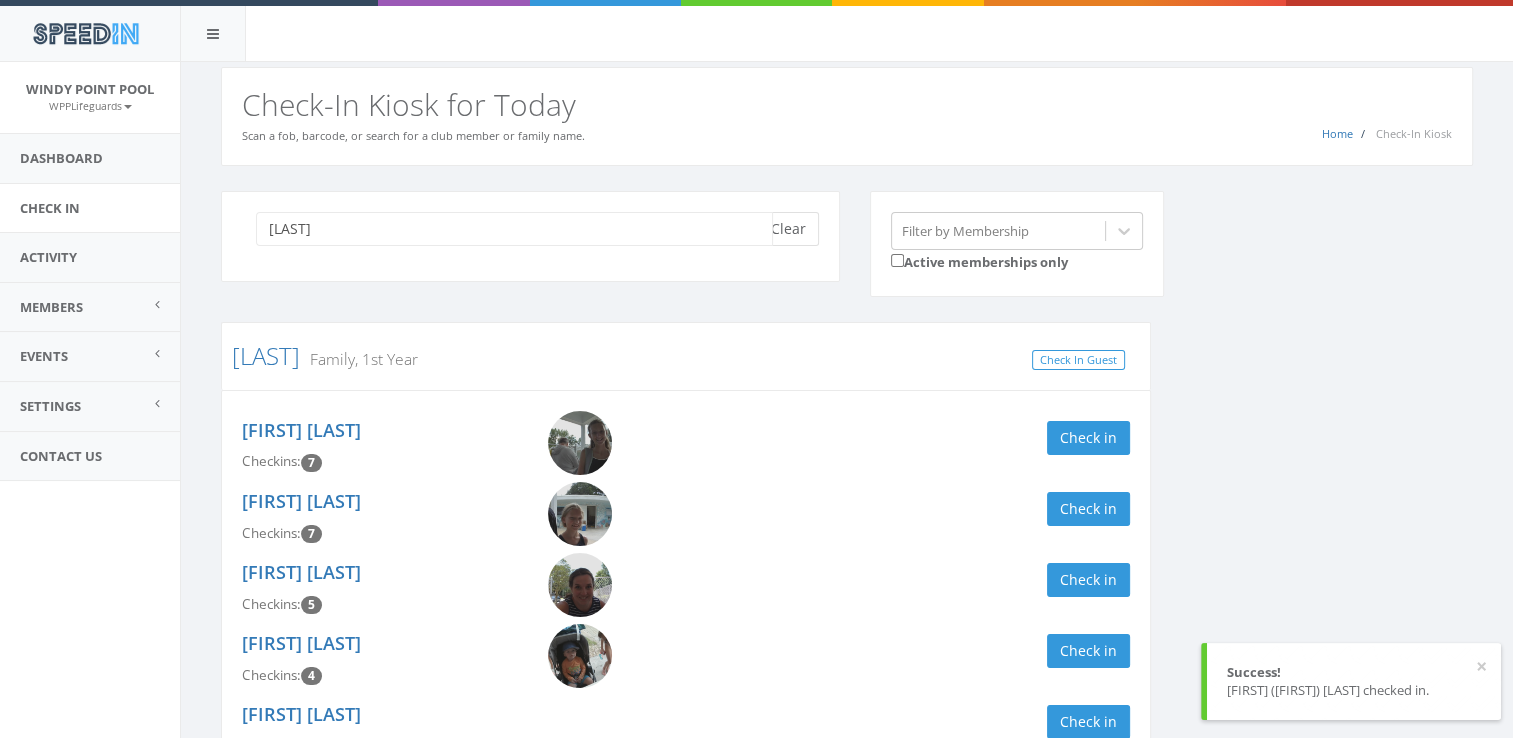 type 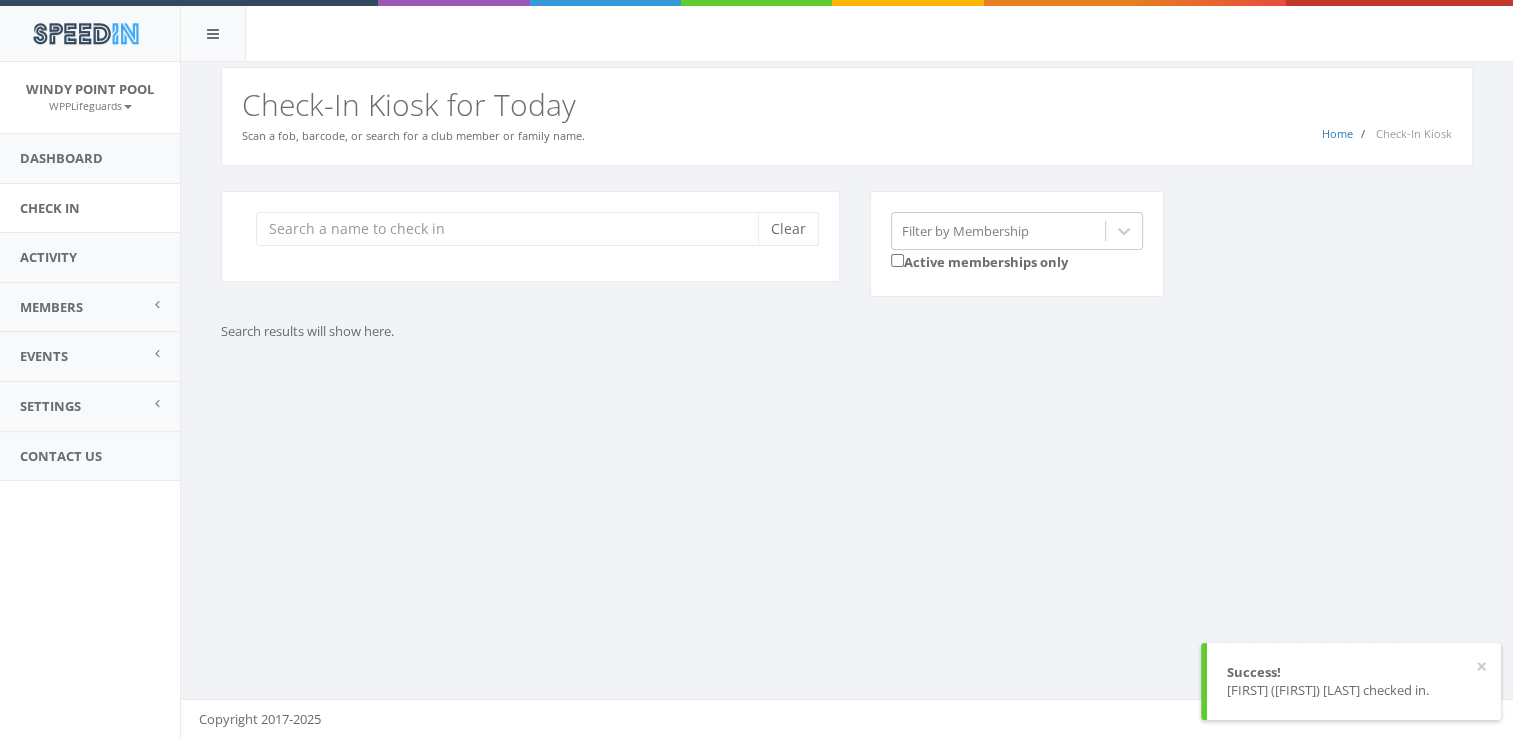 click on "Clear Filter by Membership  Active memberships only Search results will show here." at bounding box center (847, 291) 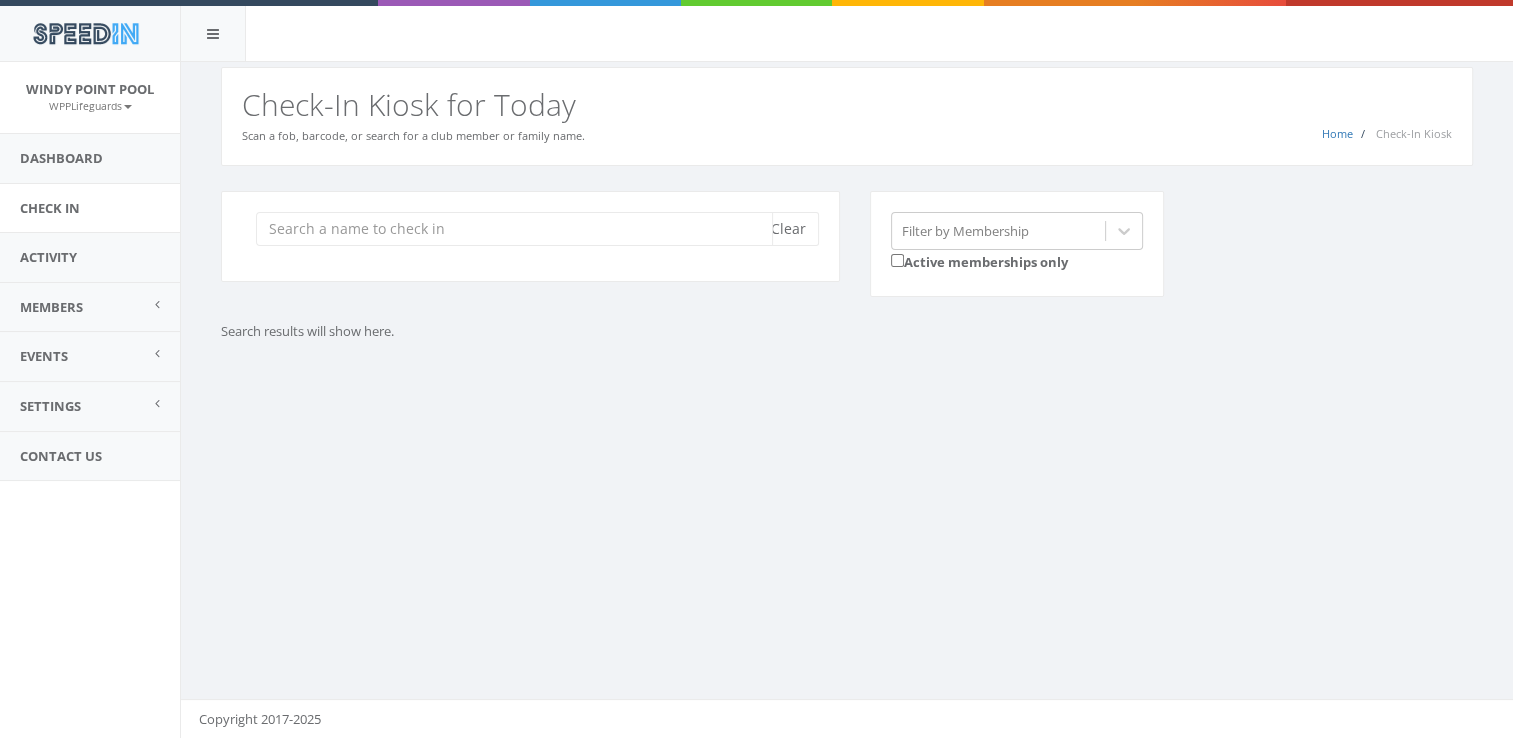click at bounding box center (514, 229) 